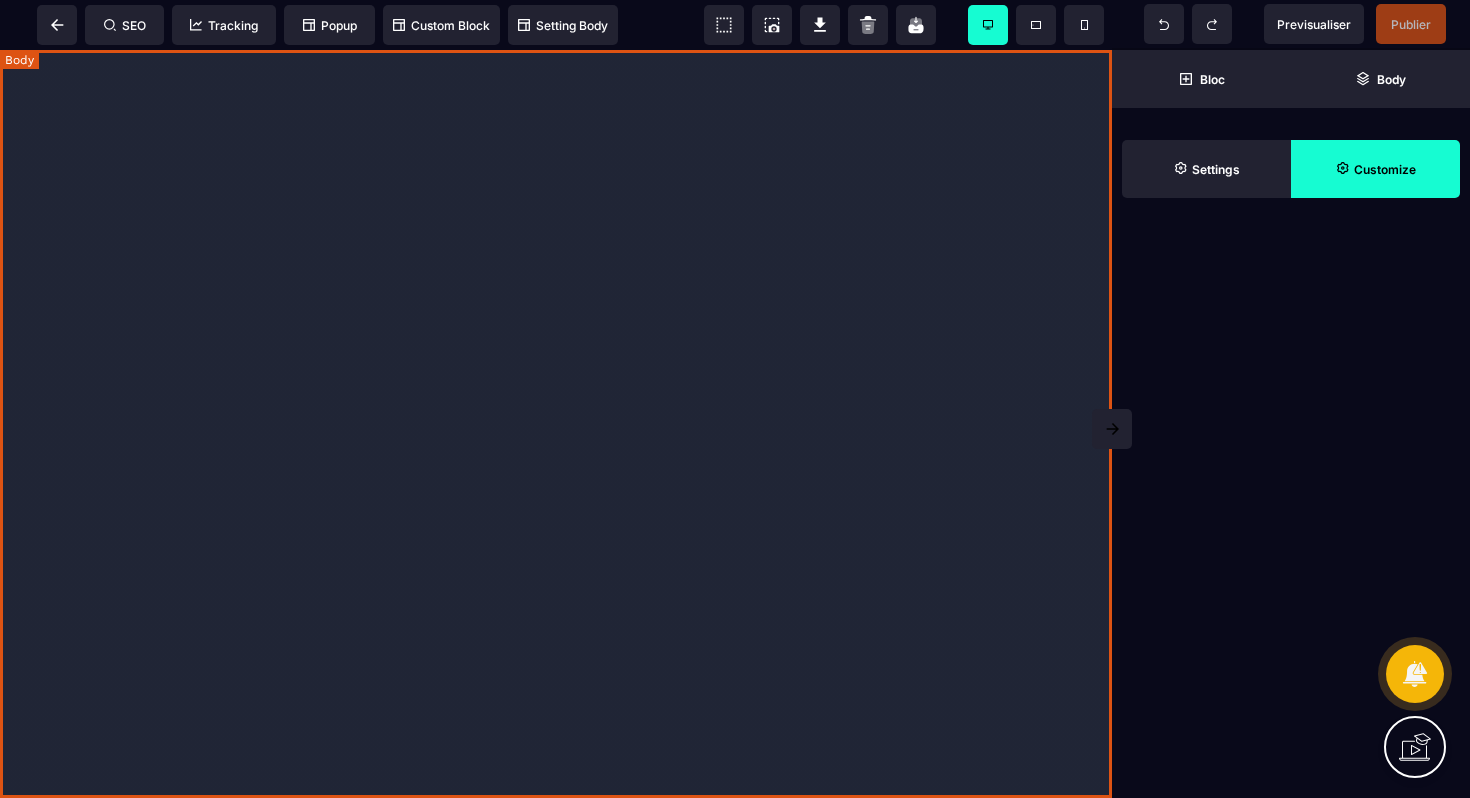 scroll, scrollTop: 0, scrollLeft: 0, axis: both 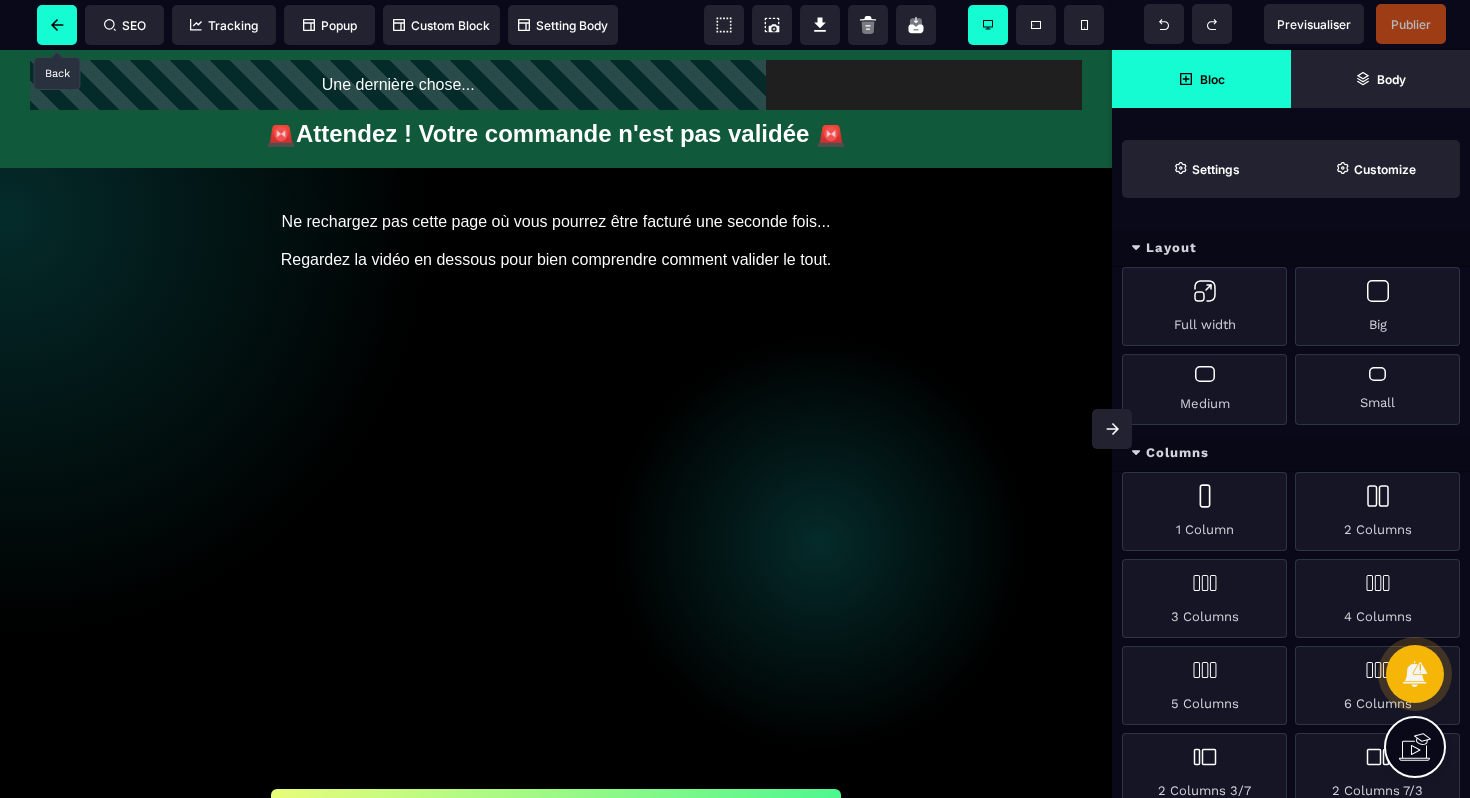 click at bounding box center (57, 25) 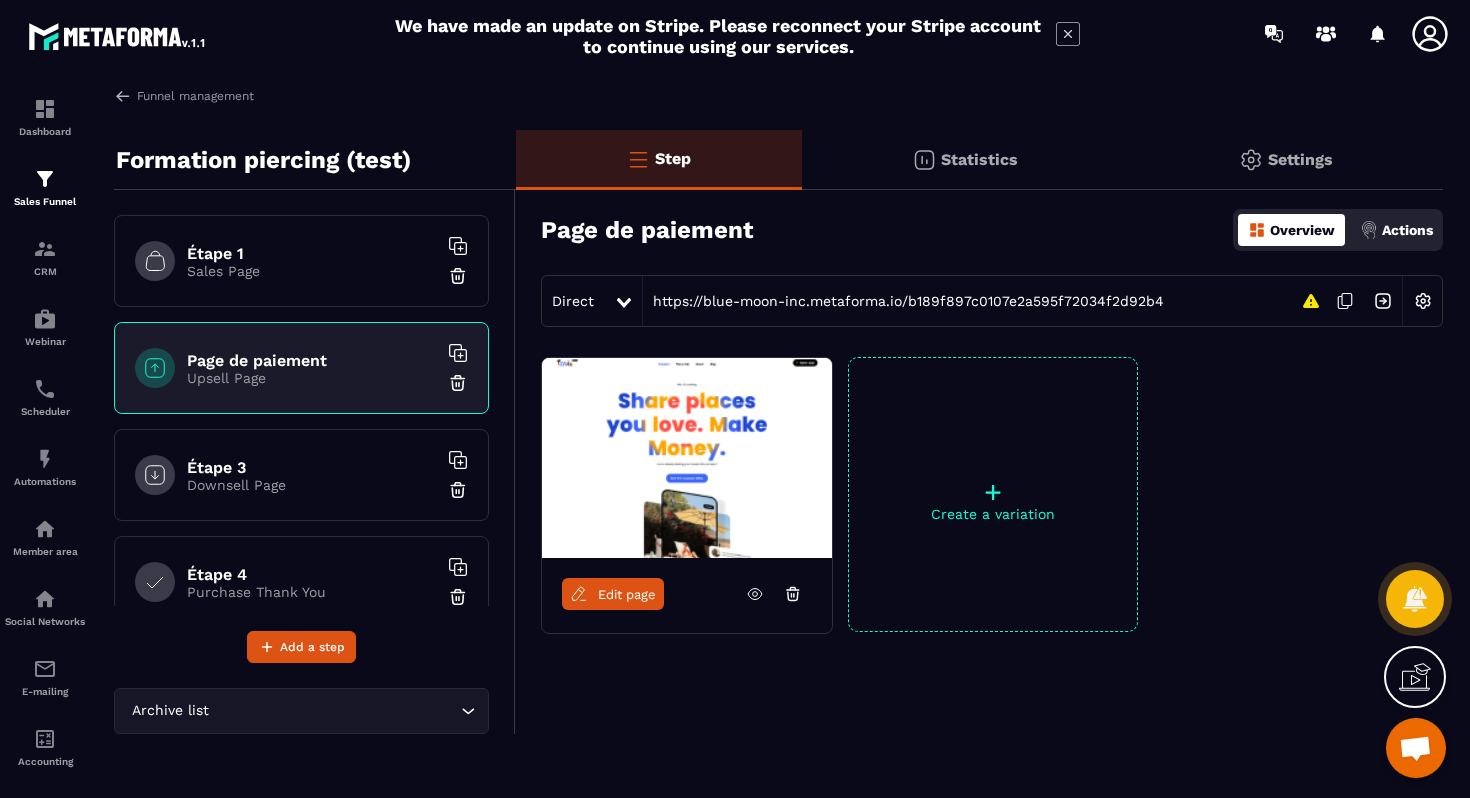 click on "Étape 3 Downsell Page" at bounding box center (301, 475) 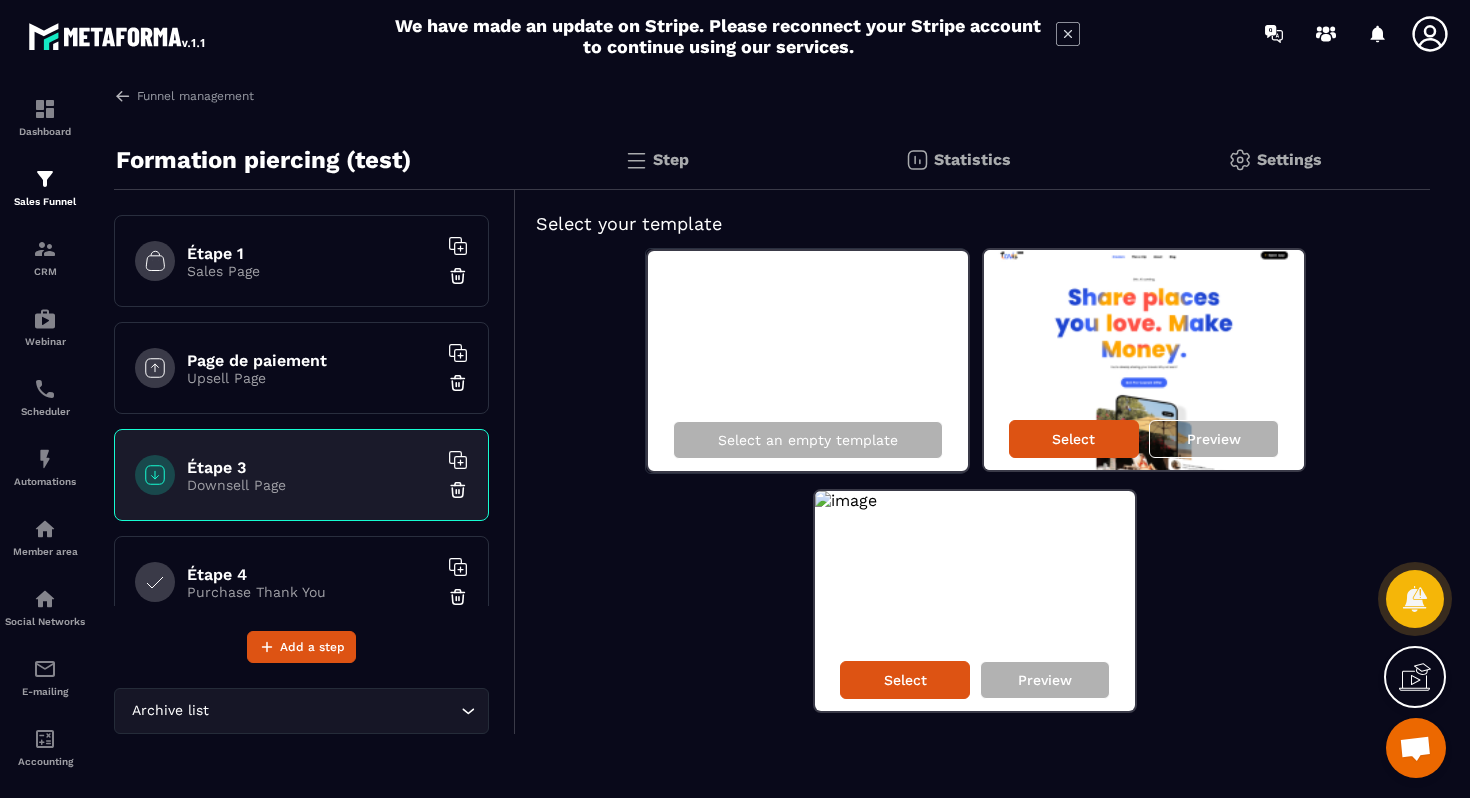 click on "Step" at bounding box center [671, 159] 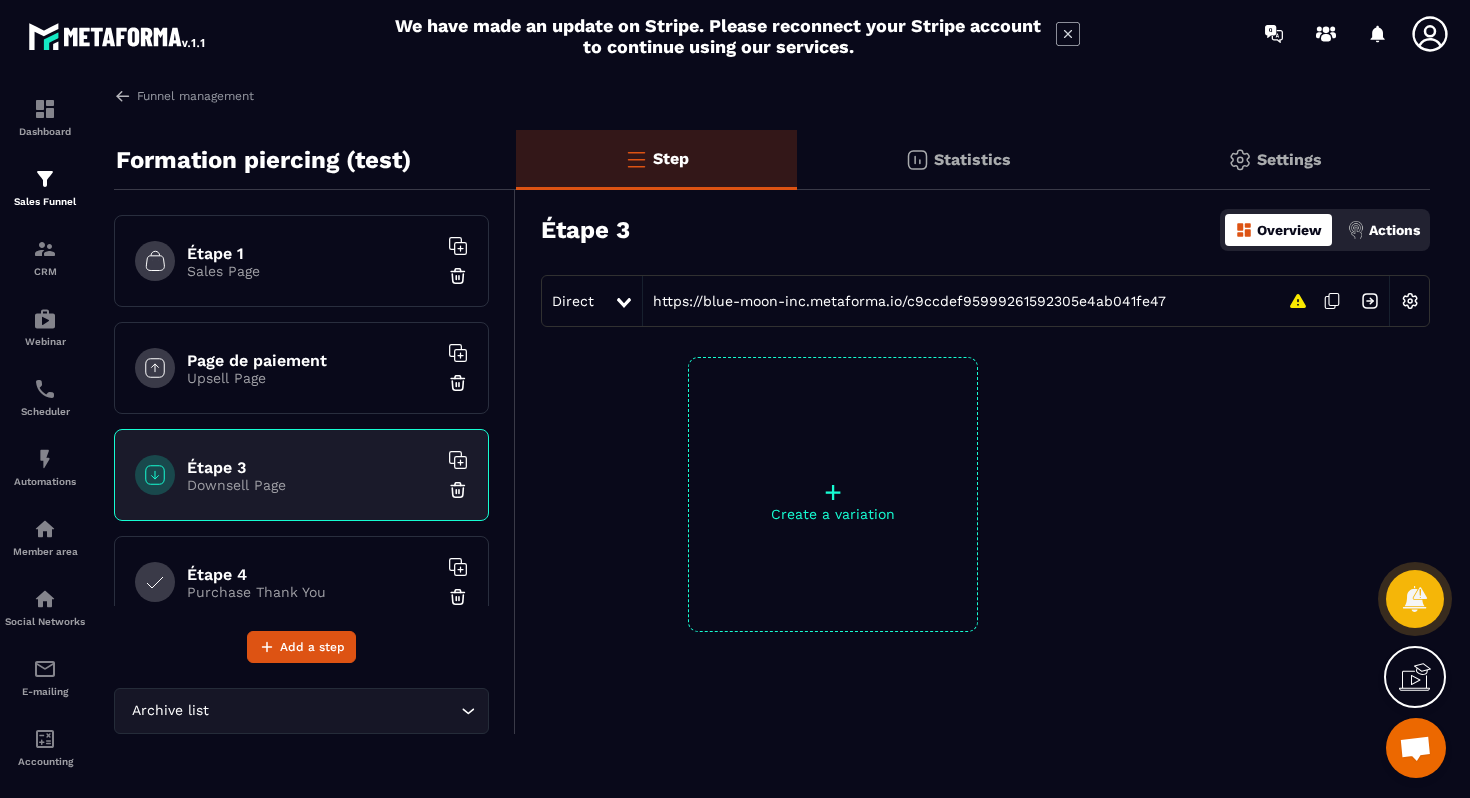 click on "Statistics" 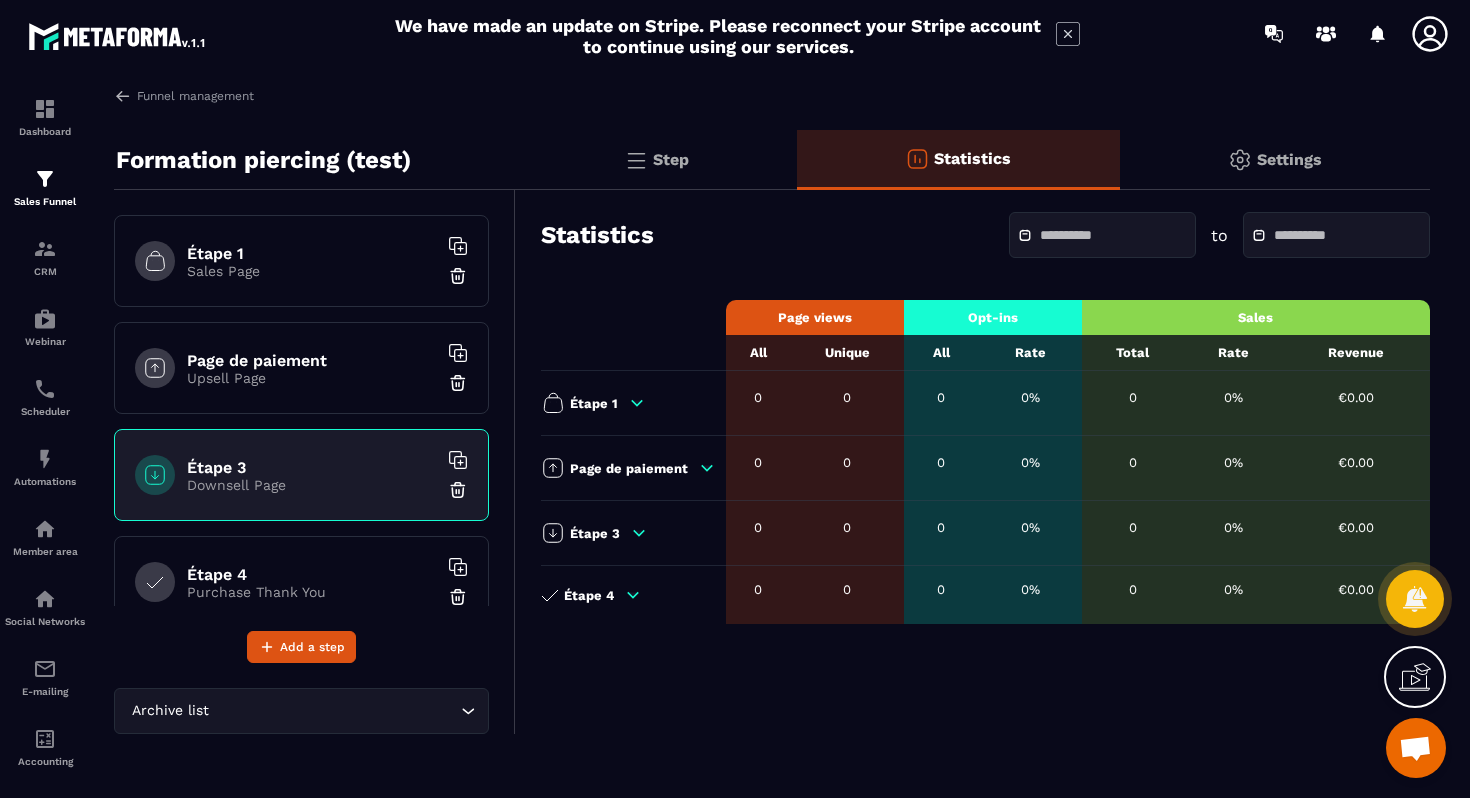 click on "Settings" at bounding box center [1289, 159] 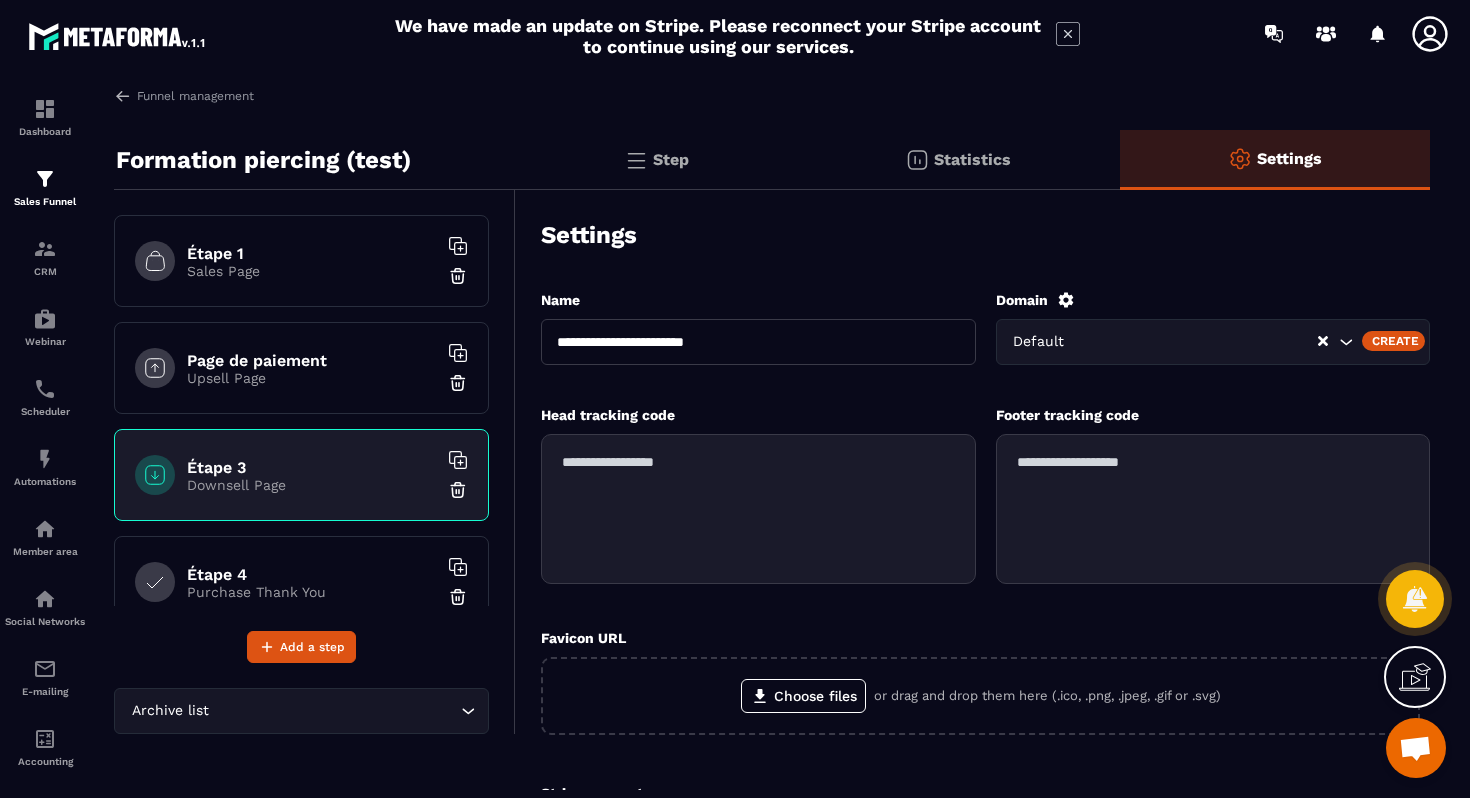 click on "Étape 3 Downsell Page" at bounding box center (301, 475) 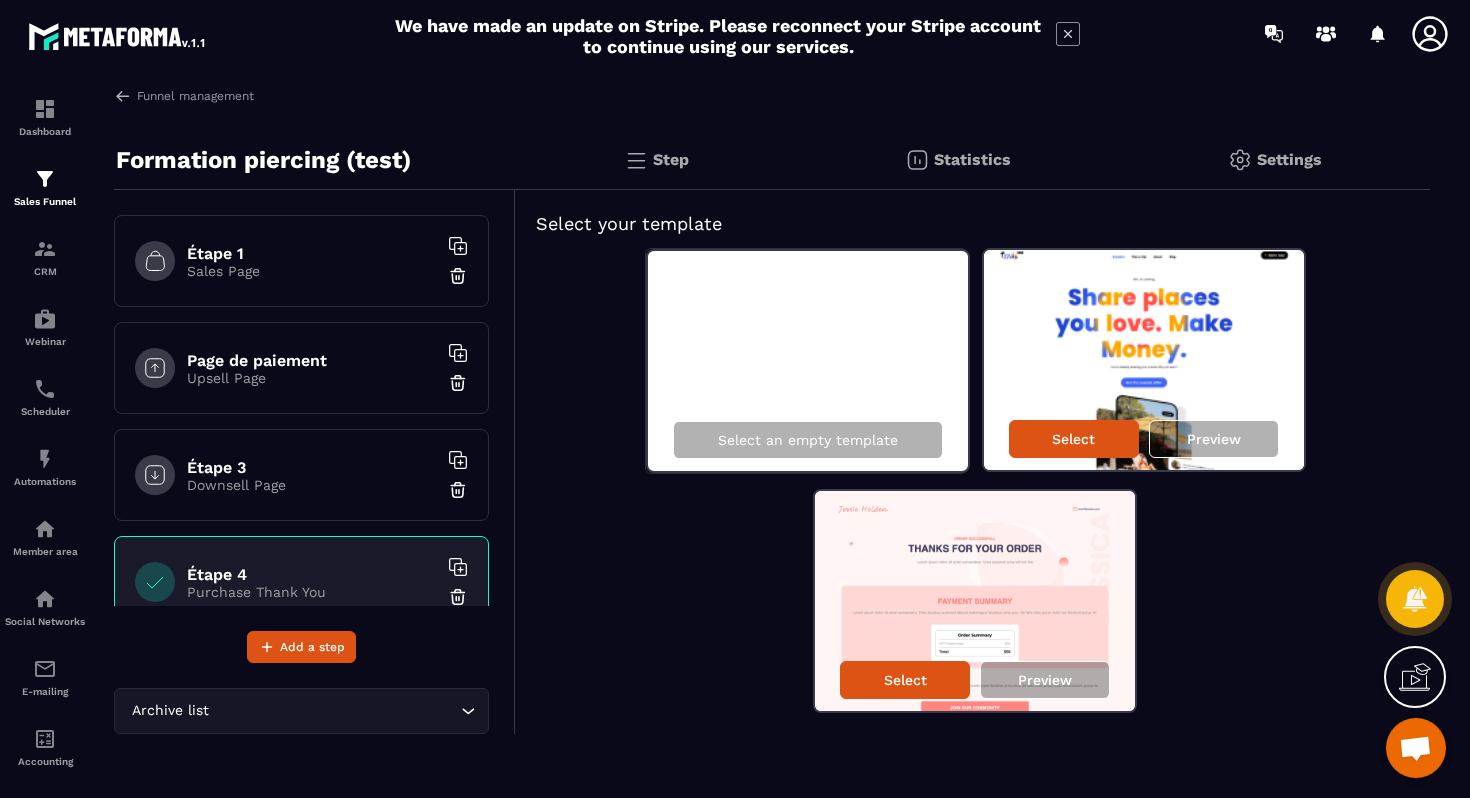 click on "Étape 4" at bounding box center [312, 574] 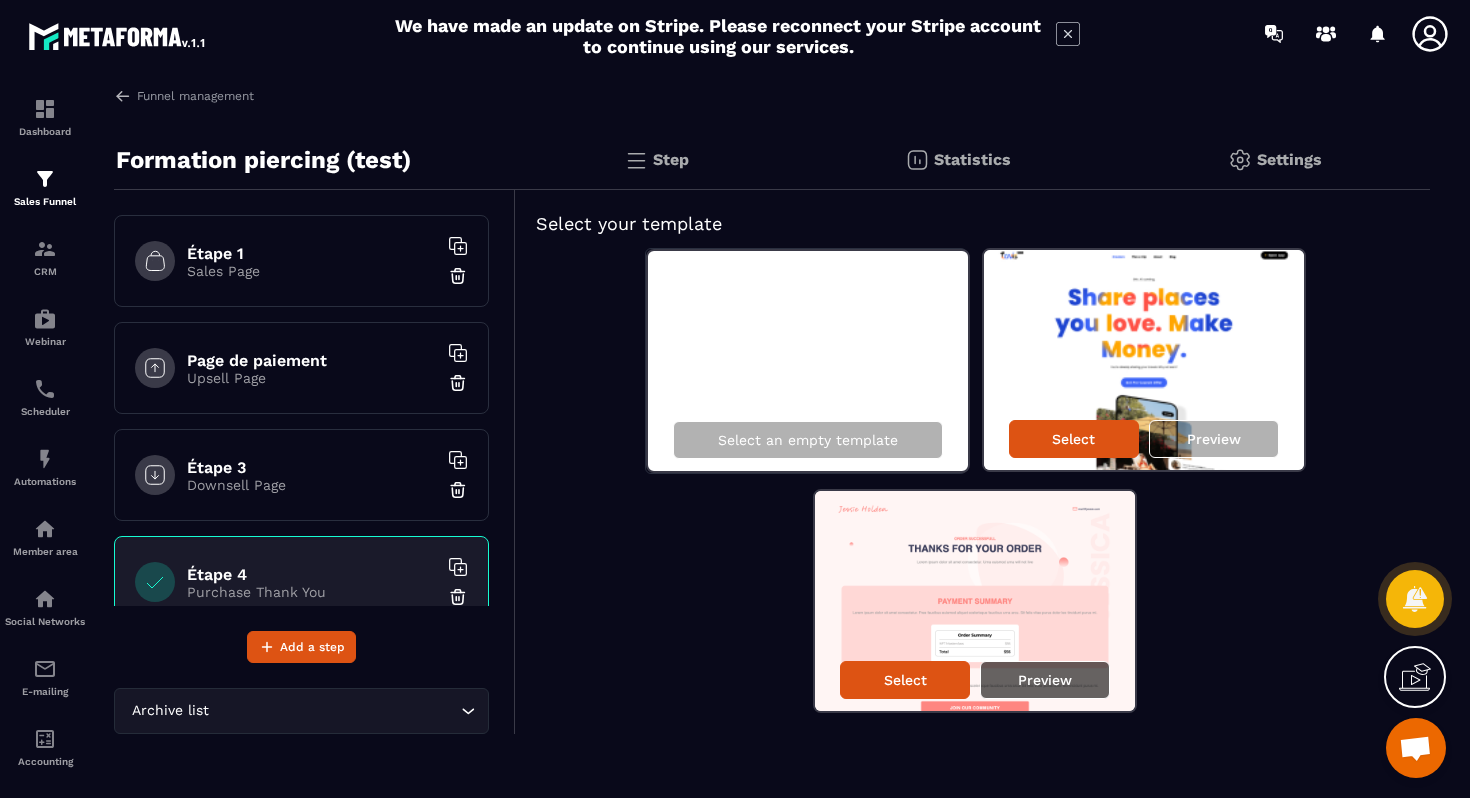 click on "Preview" at bounding box center [1045, 680] 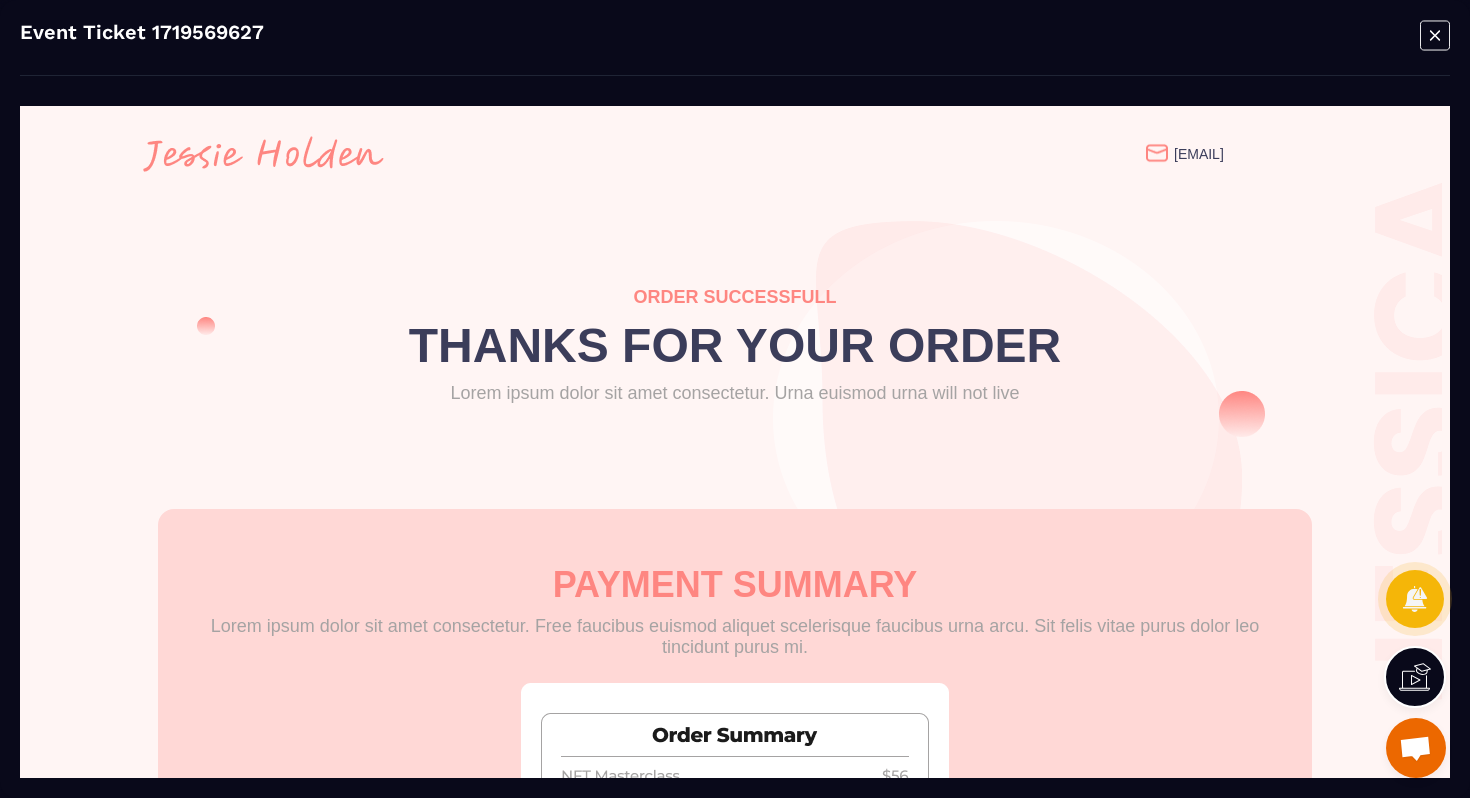 scroll, scrollTop: 0, scrollLeft: 0, axis: both 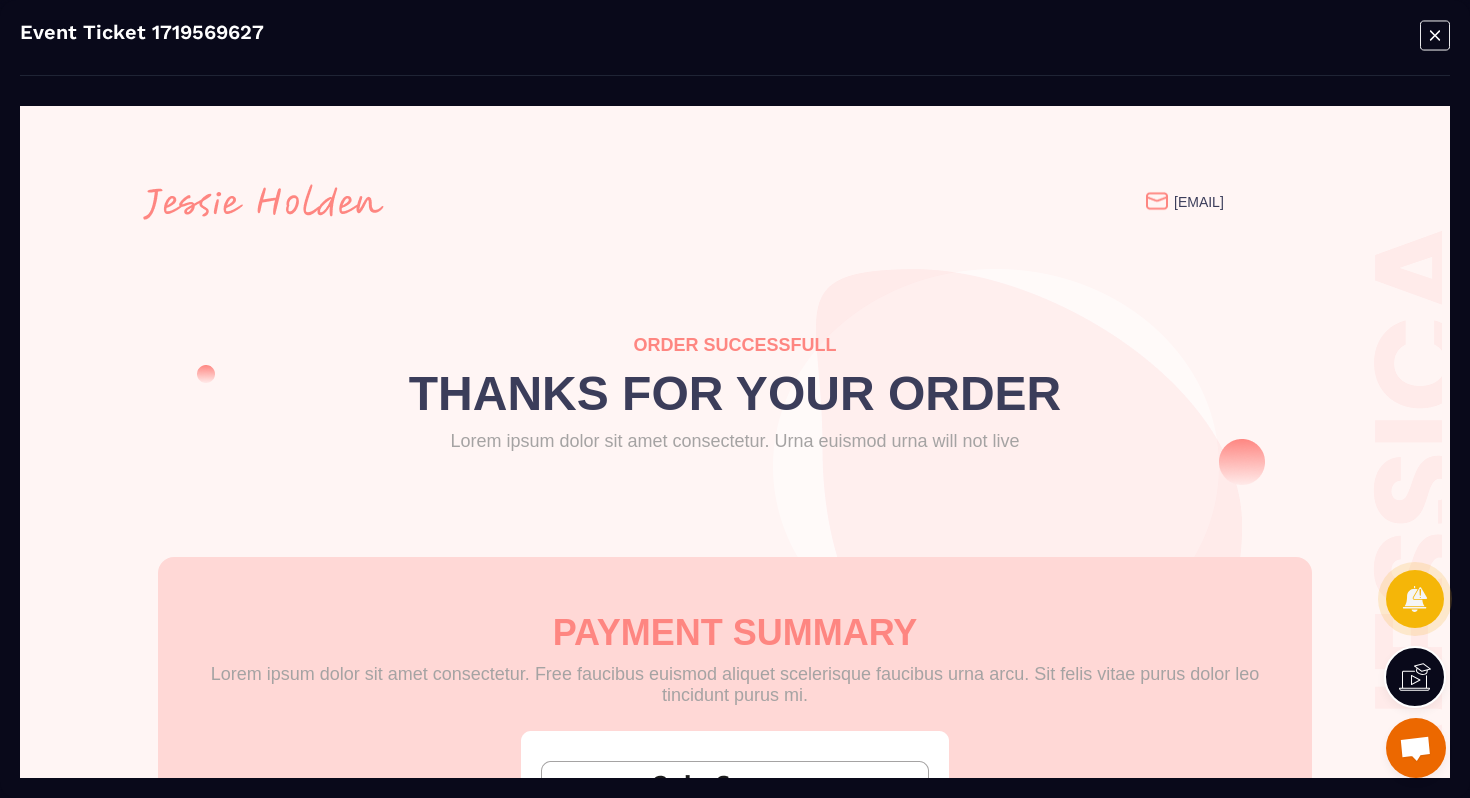 click 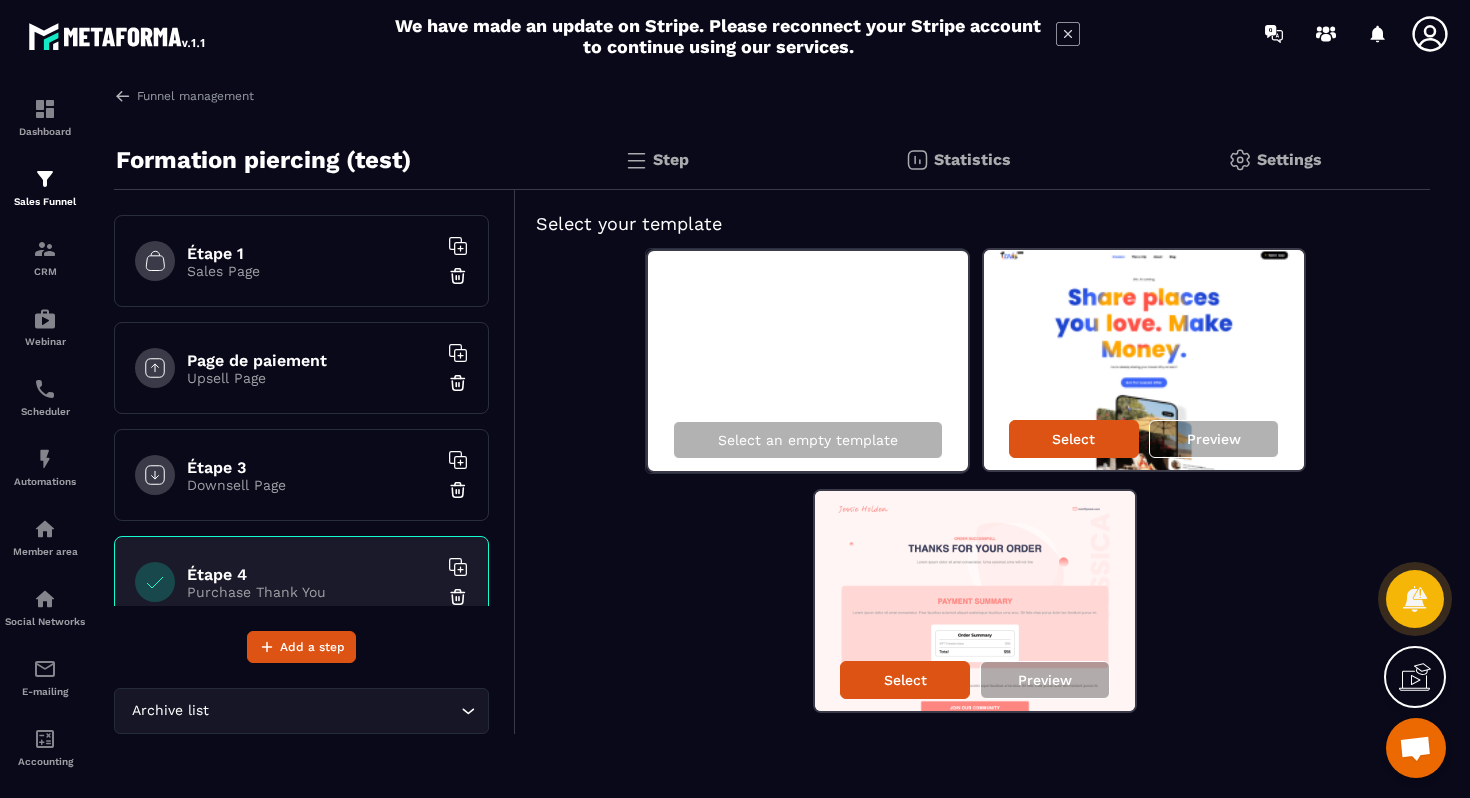 click on "Page de paiement Upsell Page" at bounding box center [301, 368] 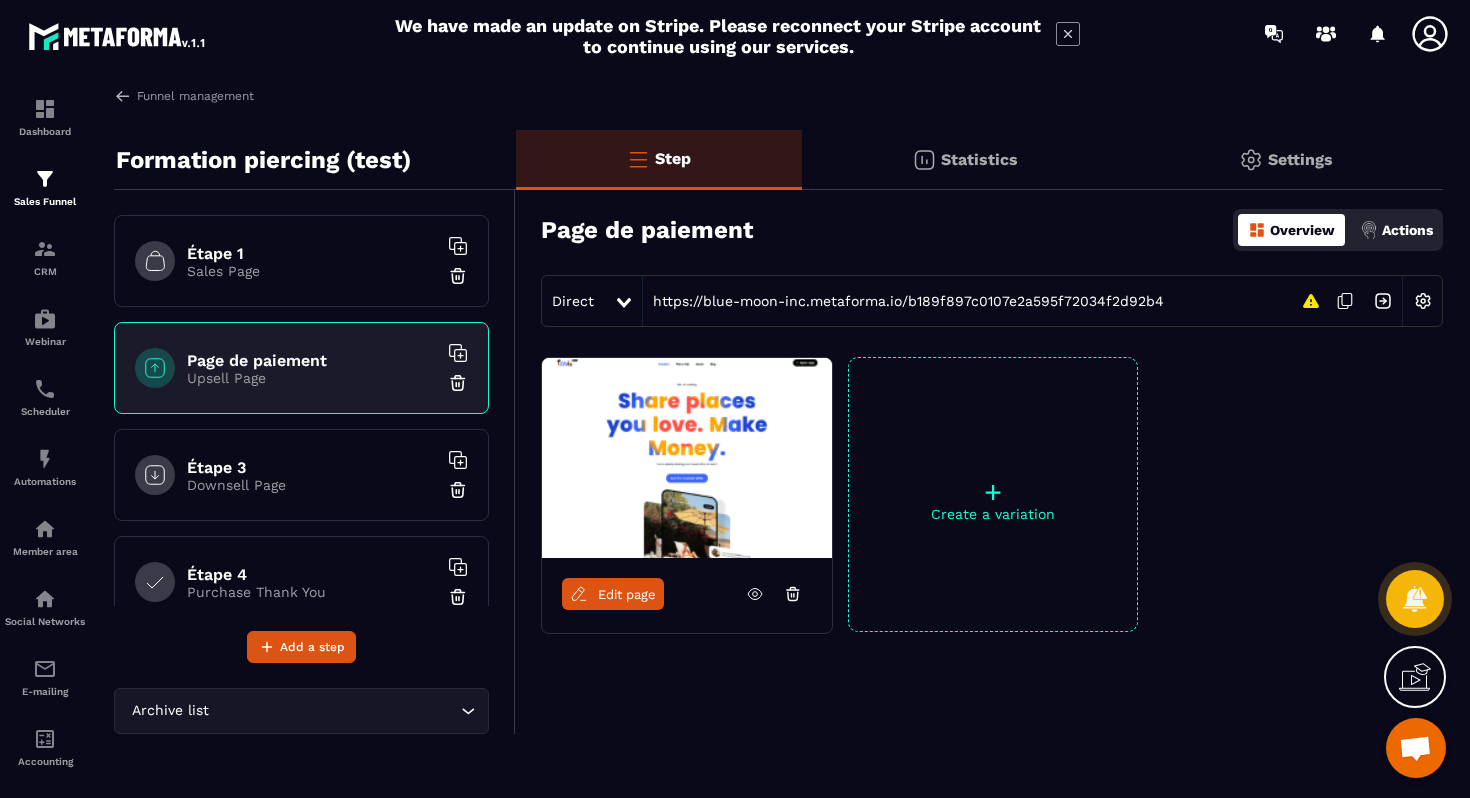 click 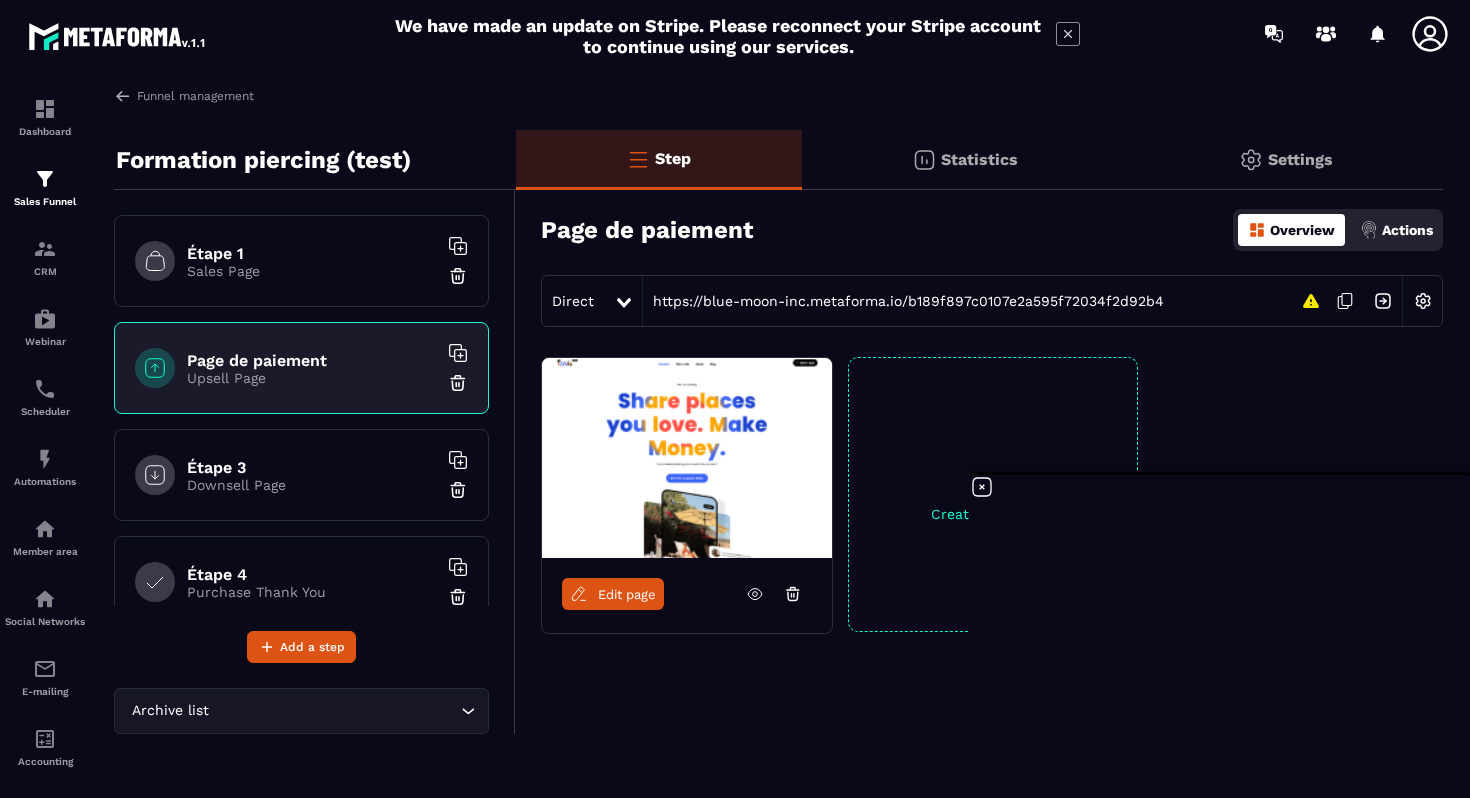 click 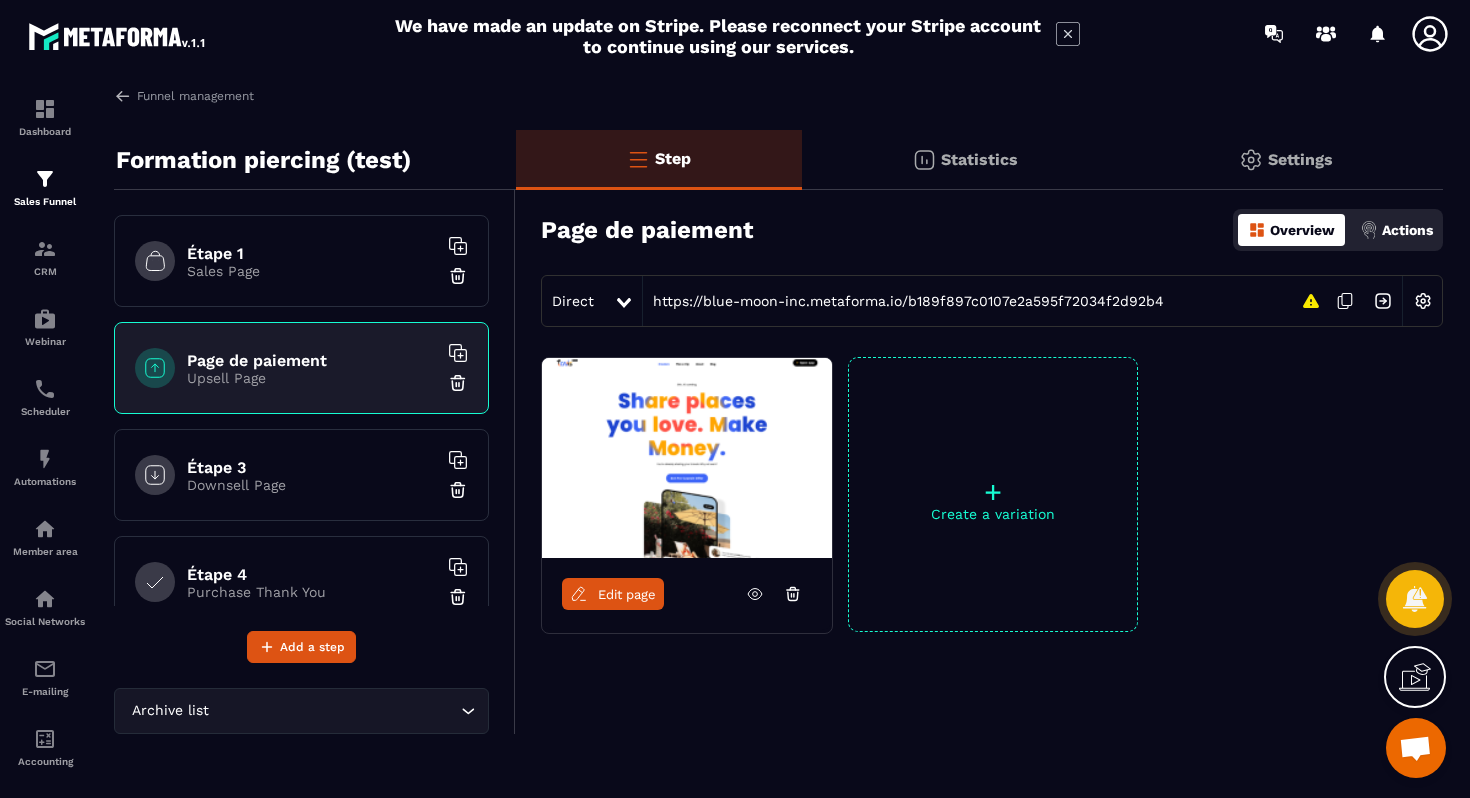click on "Page de paiement" at bounding box center [312, 360] 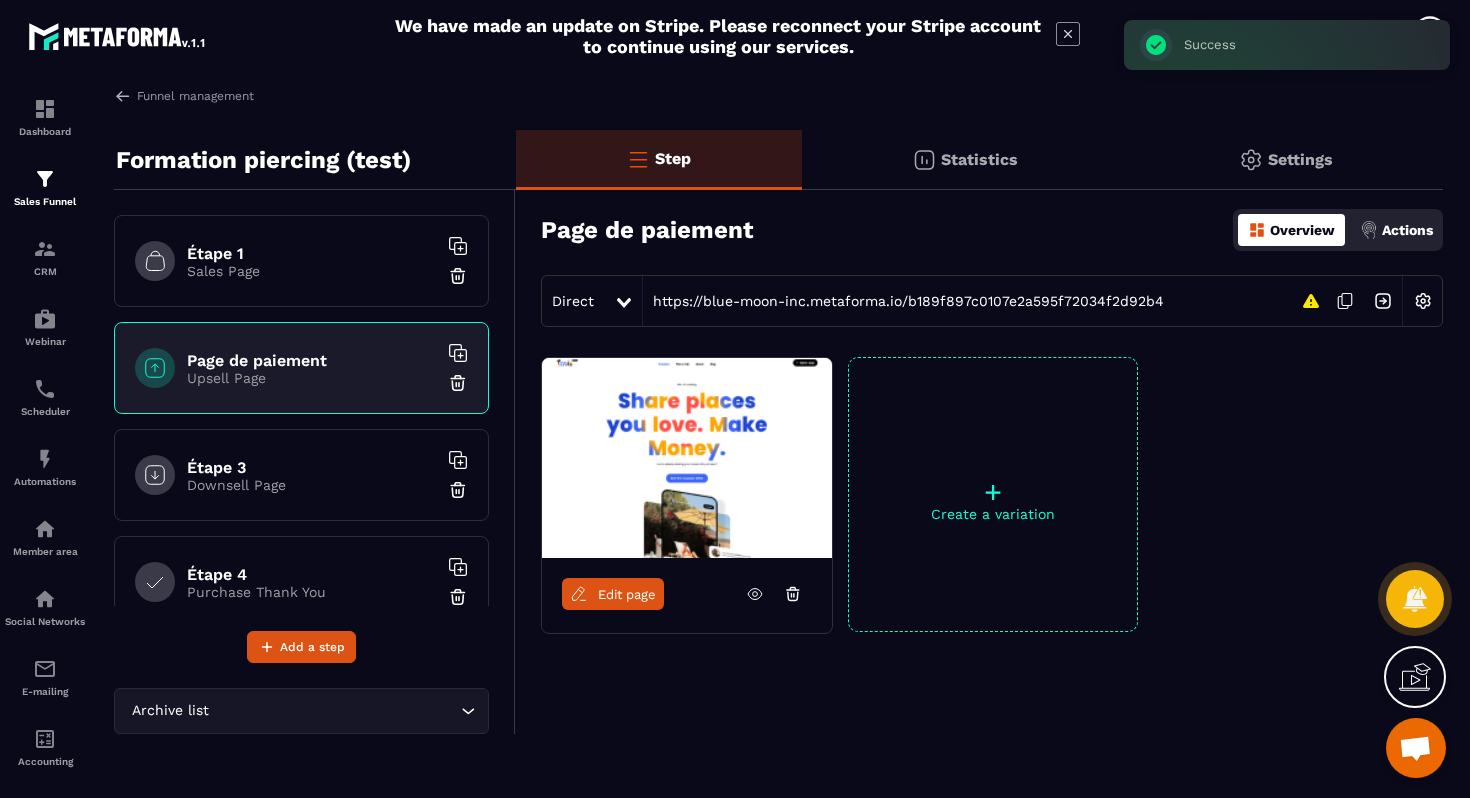click on "Settings" at bounding box center (1300, 159) 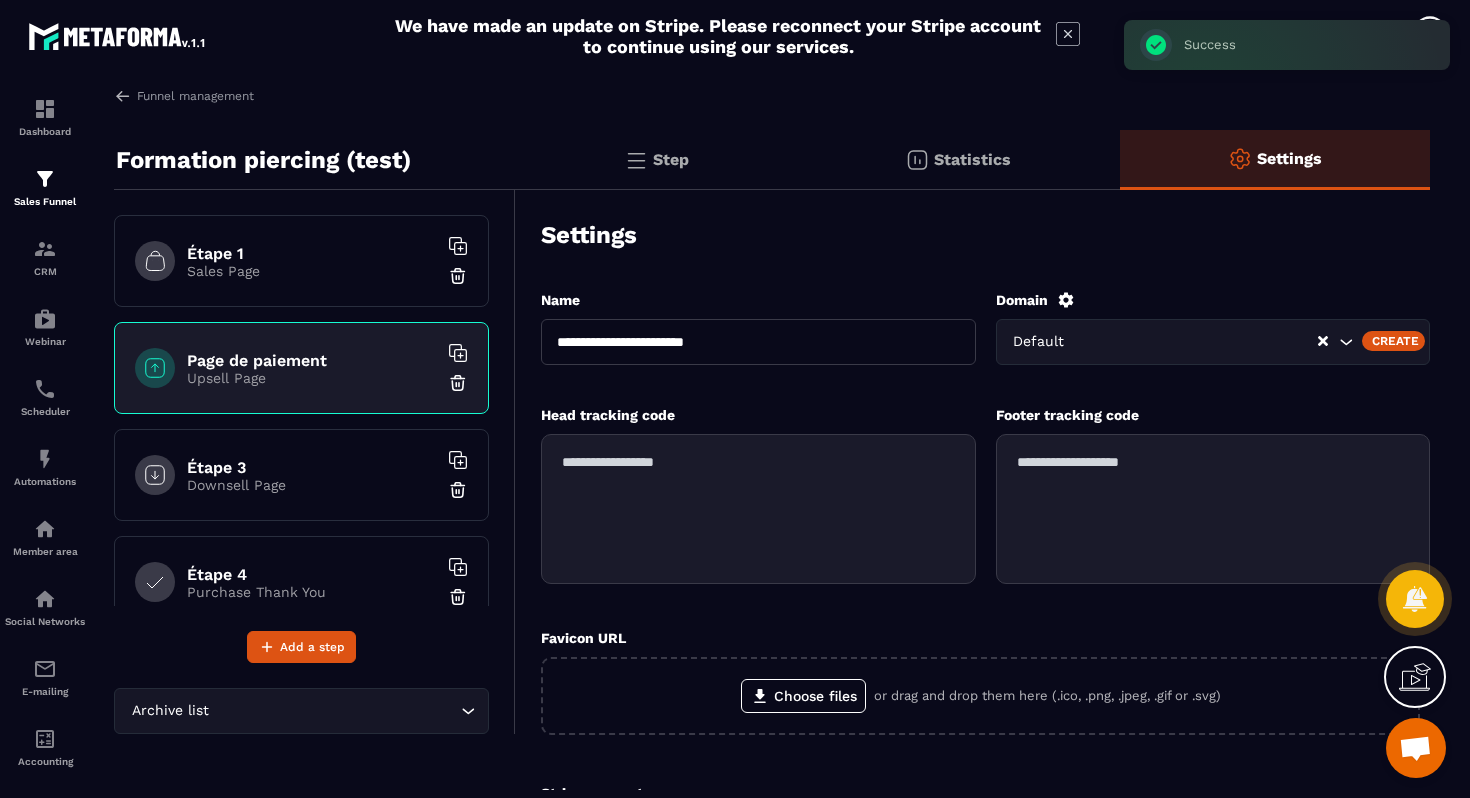 click on "Step" at bounding box center [671, 159] 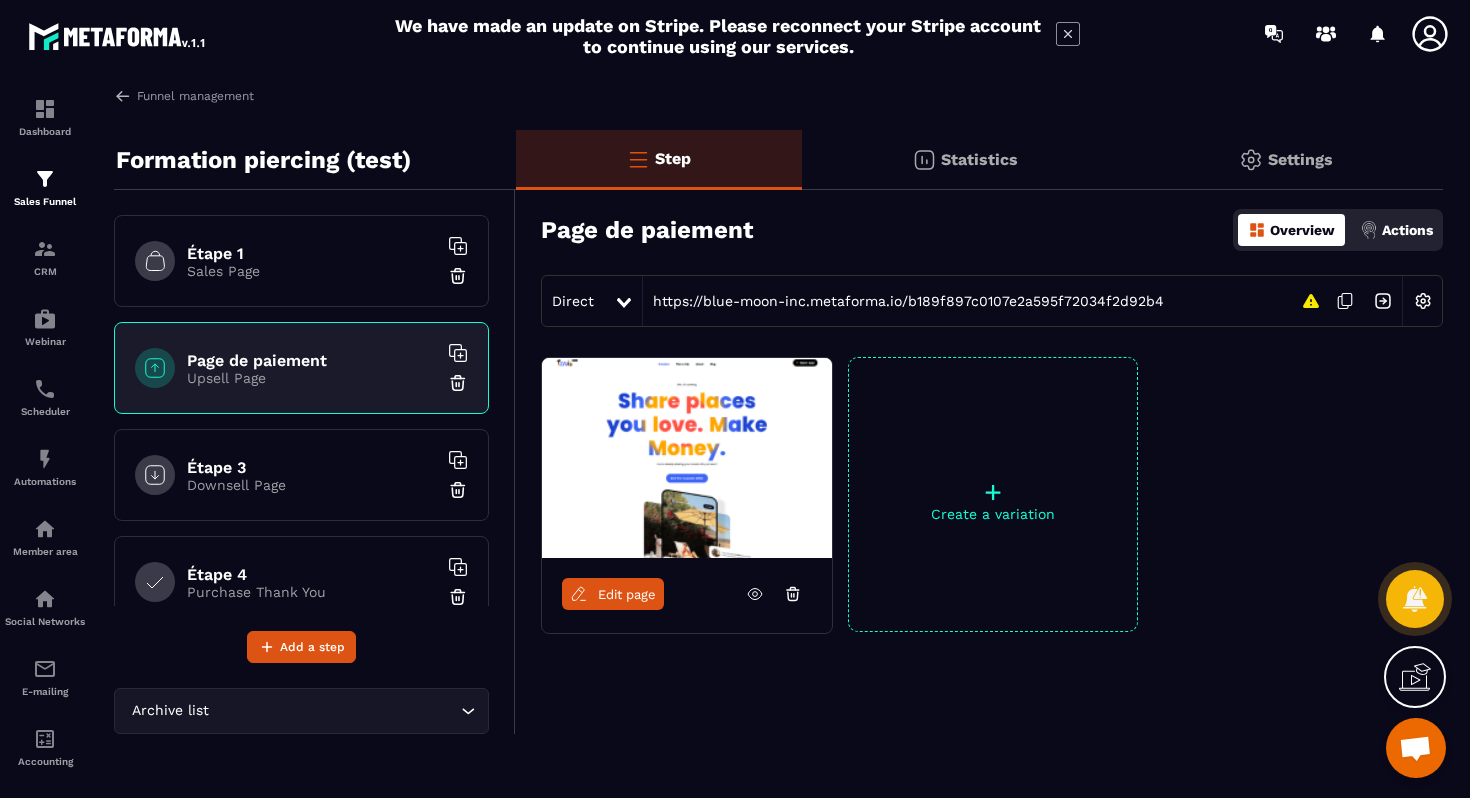 click on "Page de paiement" at bounding box center [312, 360] 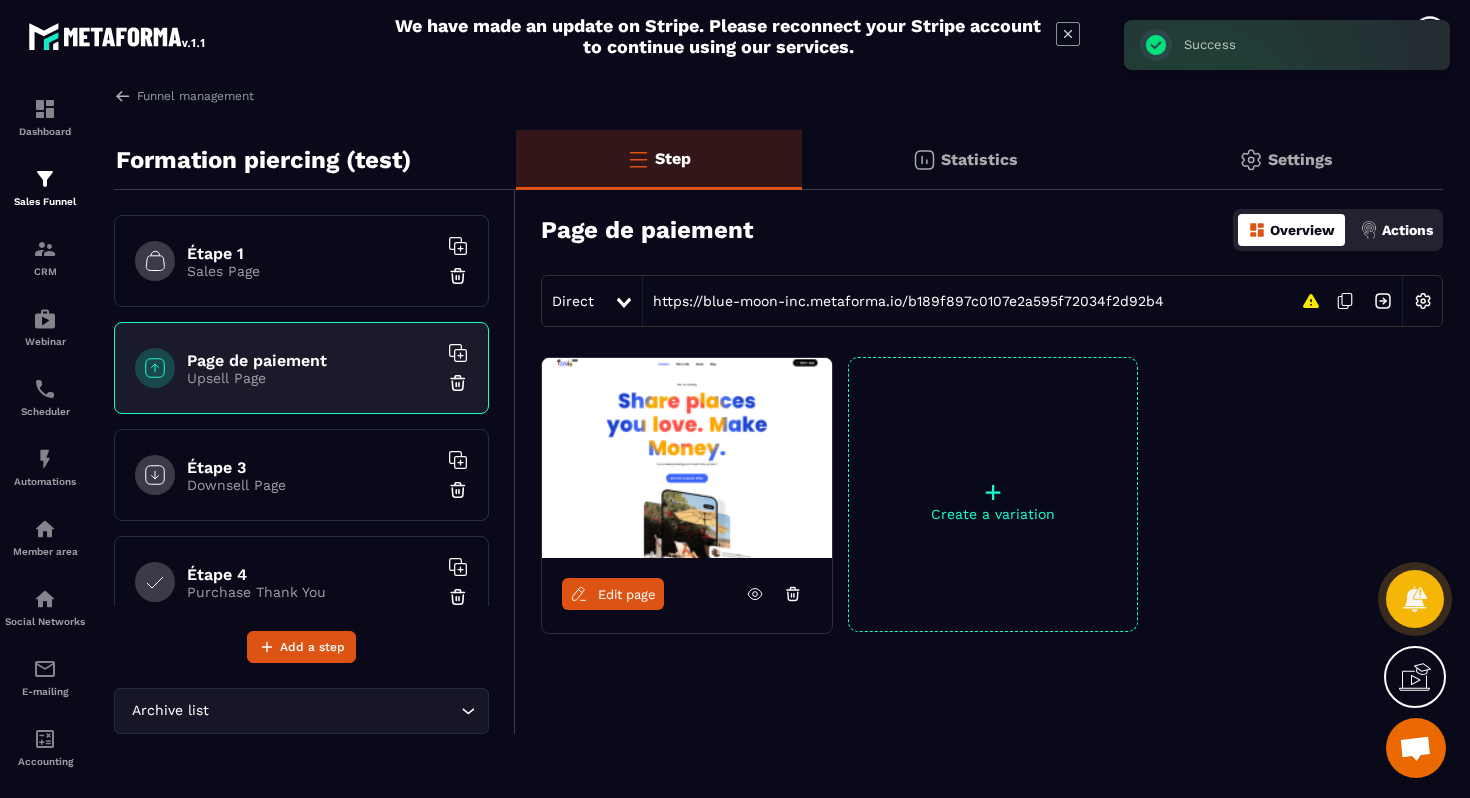 click on "Actions" at bounding box center (1407, 230) 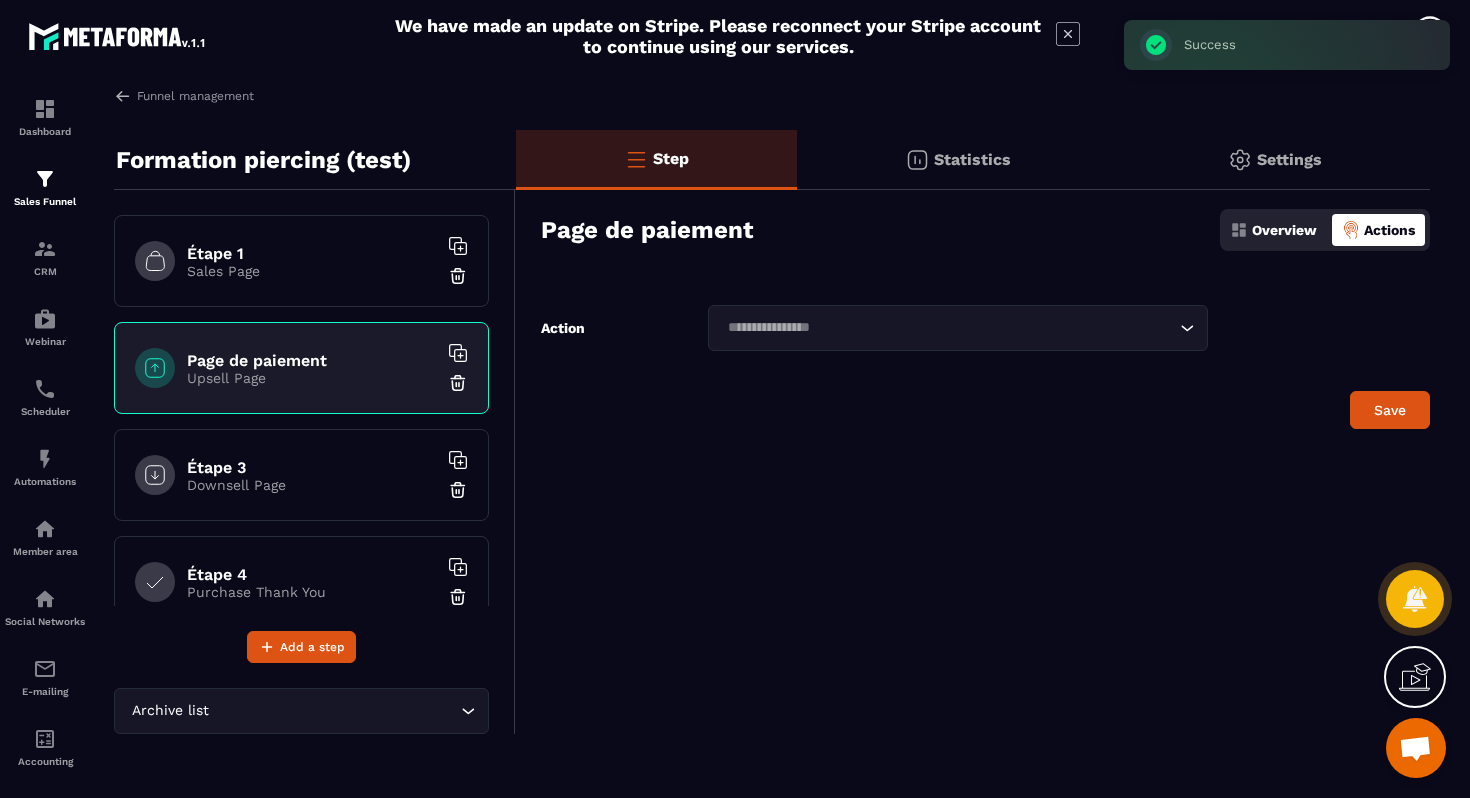 click on "Overview" at bounding box center (1284, 230) 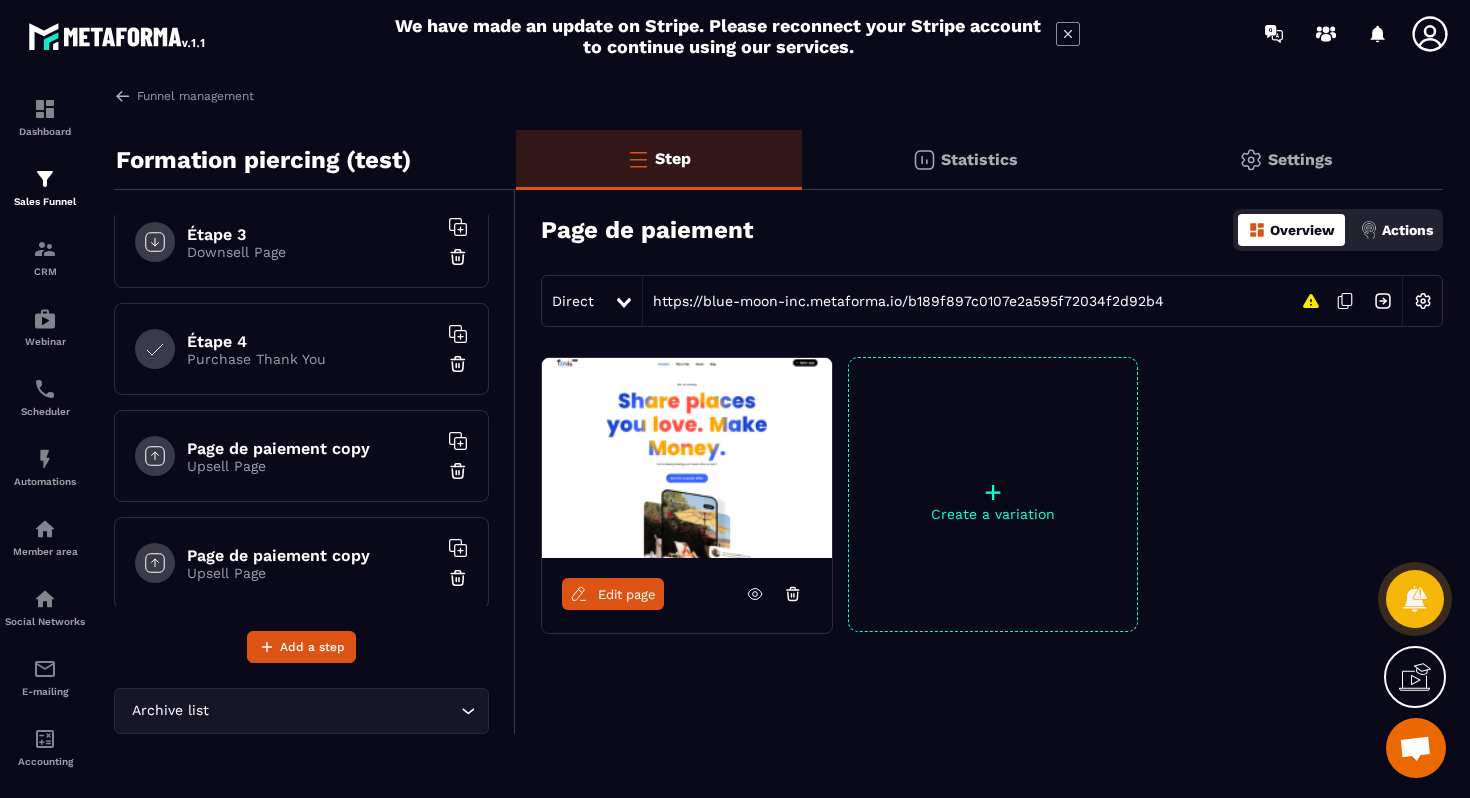 scroll, scrollTop: 232, scrollLeft: 0, axis: vertical 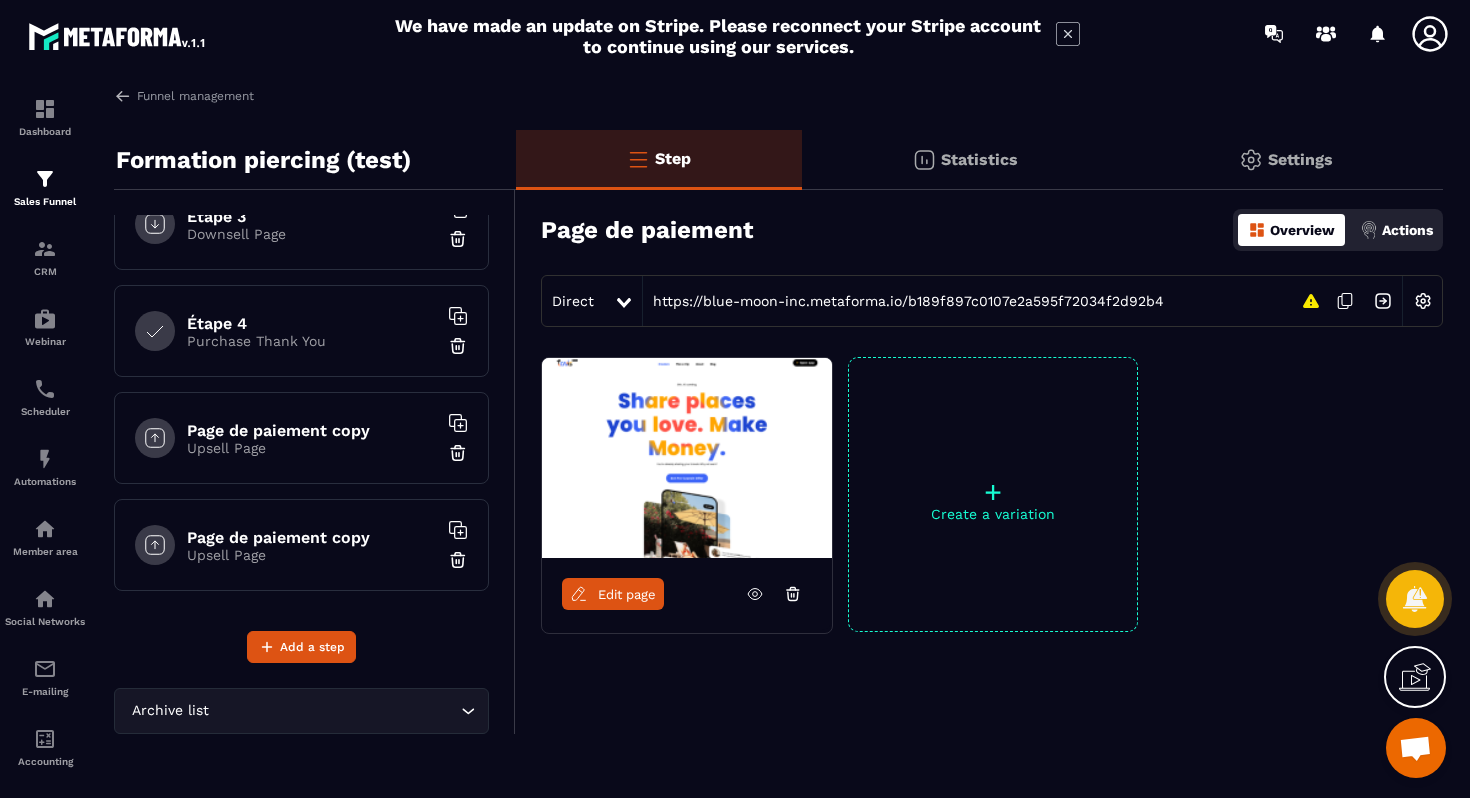 click 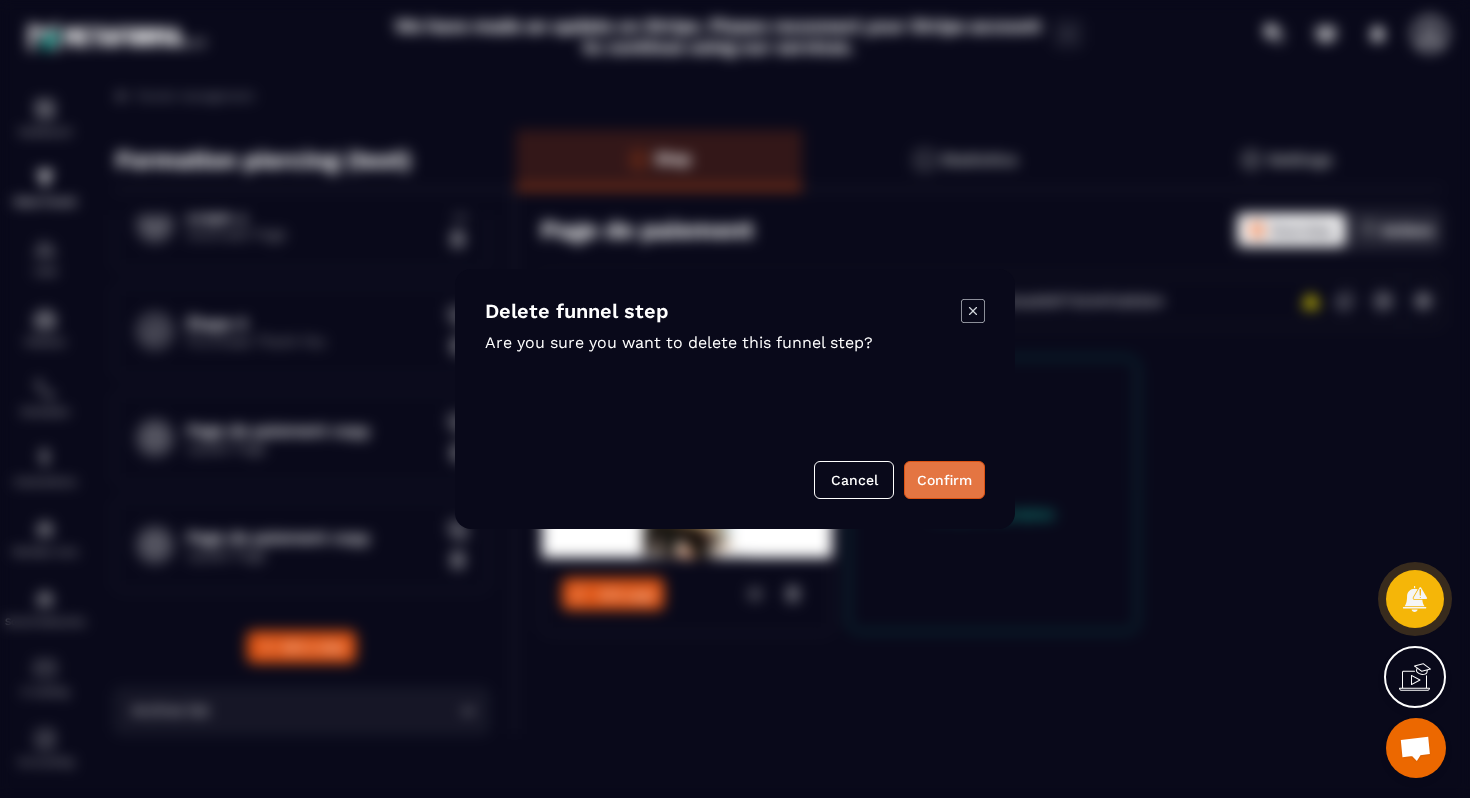 click on "Confirm" at bounding box center (944, 480) 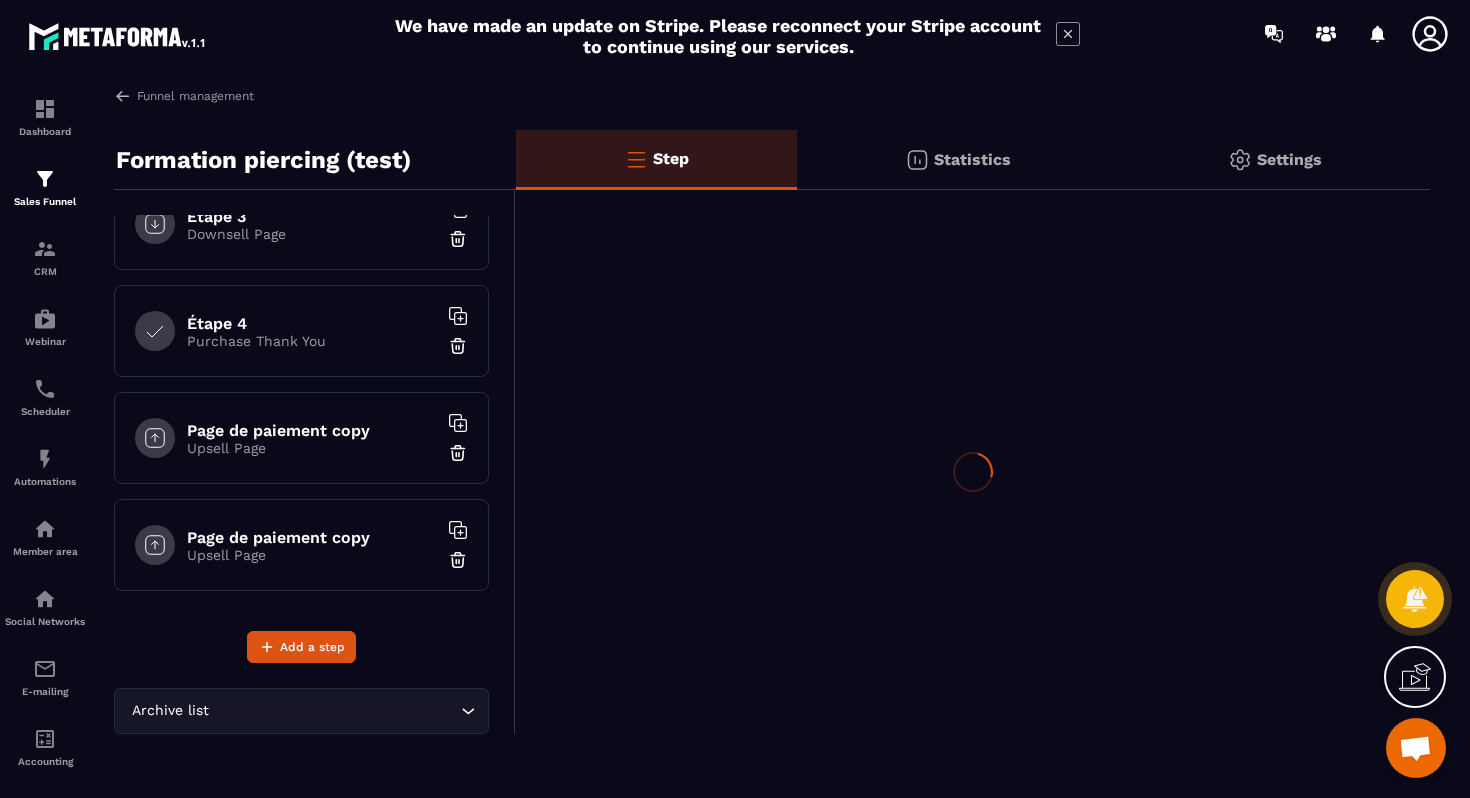 scroll, scrollTop: 144, scrollLeft: 0, axis: vertical 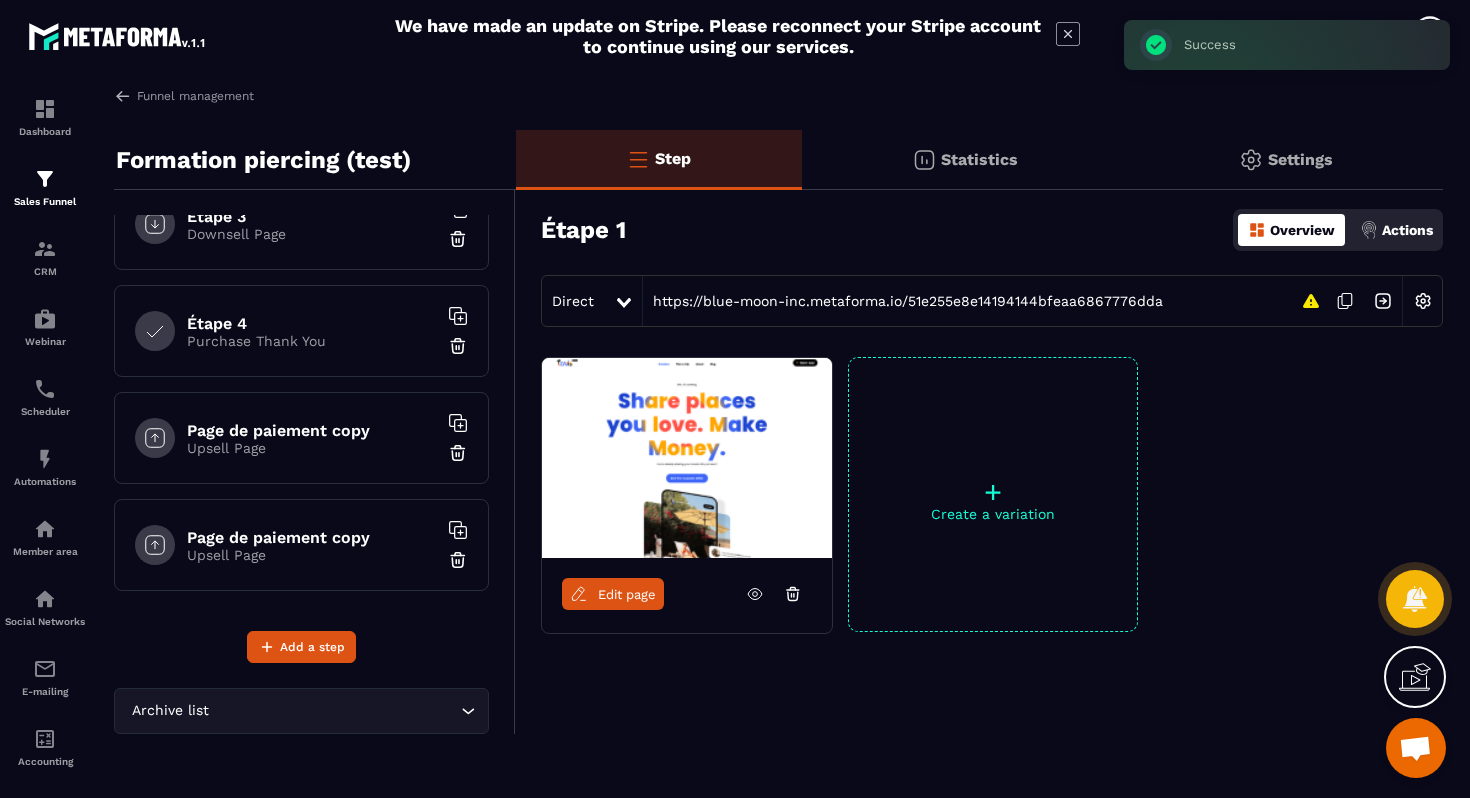 click 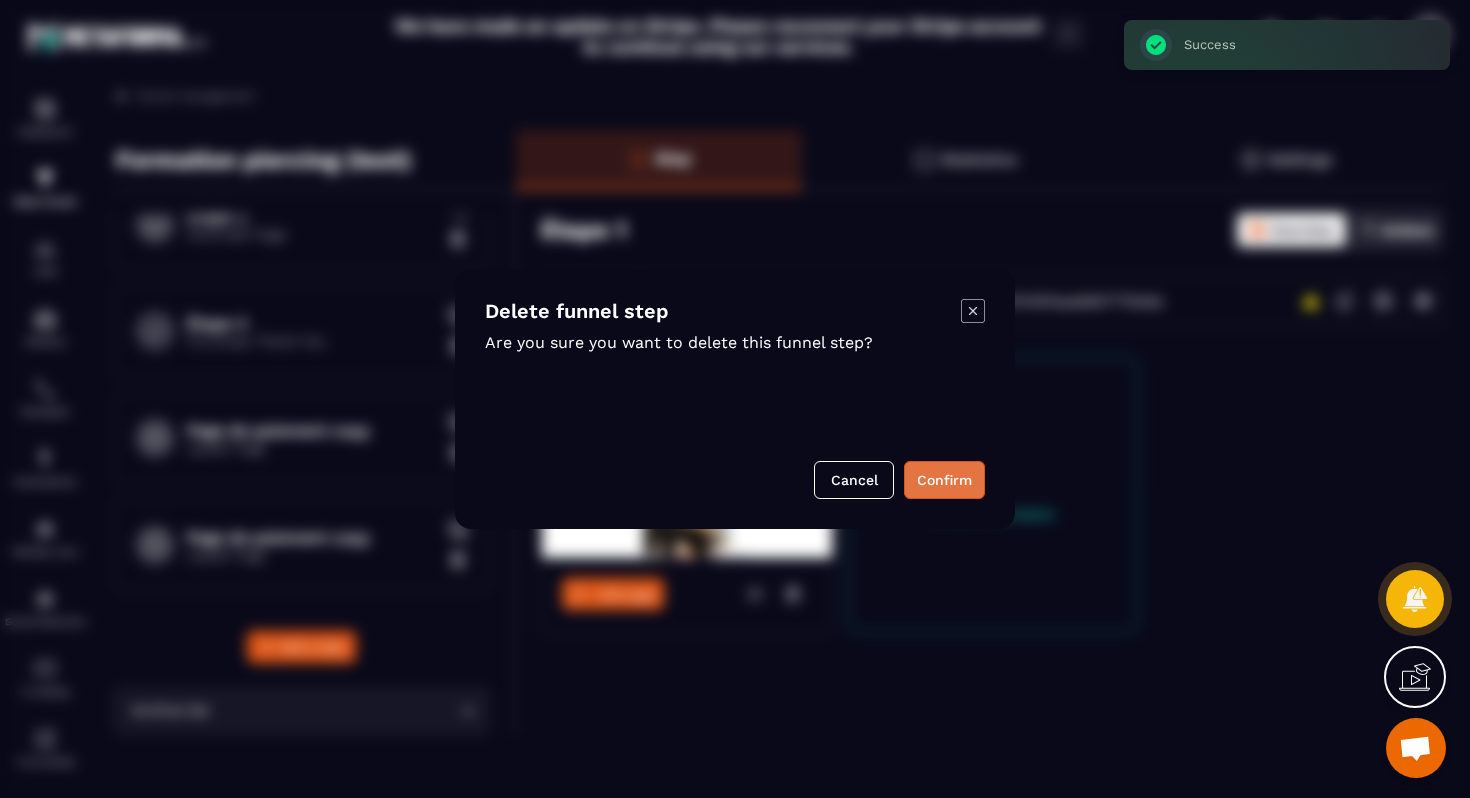 click on "Confirm" at bounding box center (944, 480) 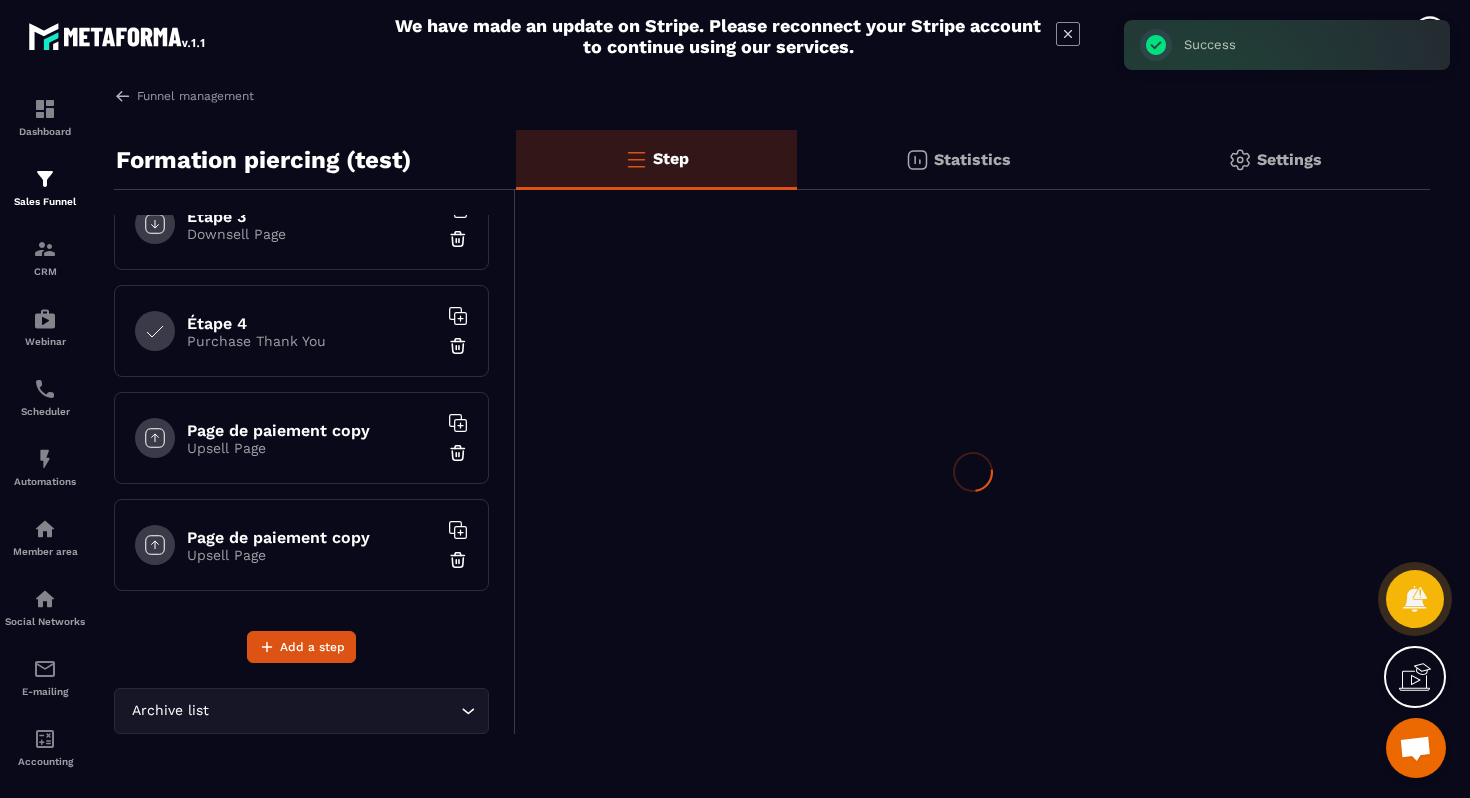 scroll, scrollTop: 37, scrollLeft: 0, axis: vertical 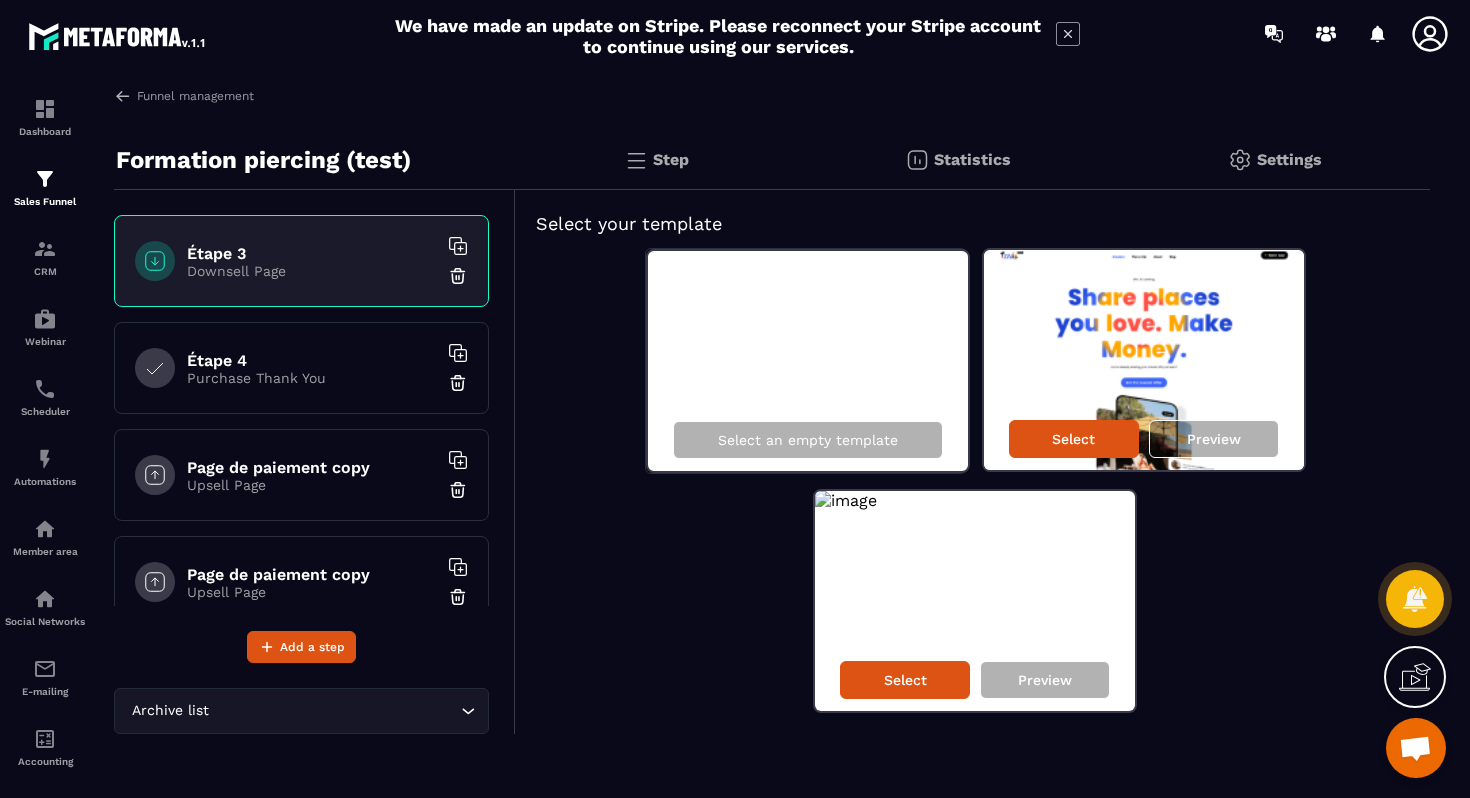 click on "Archive list" at bounding box center [291, 711] 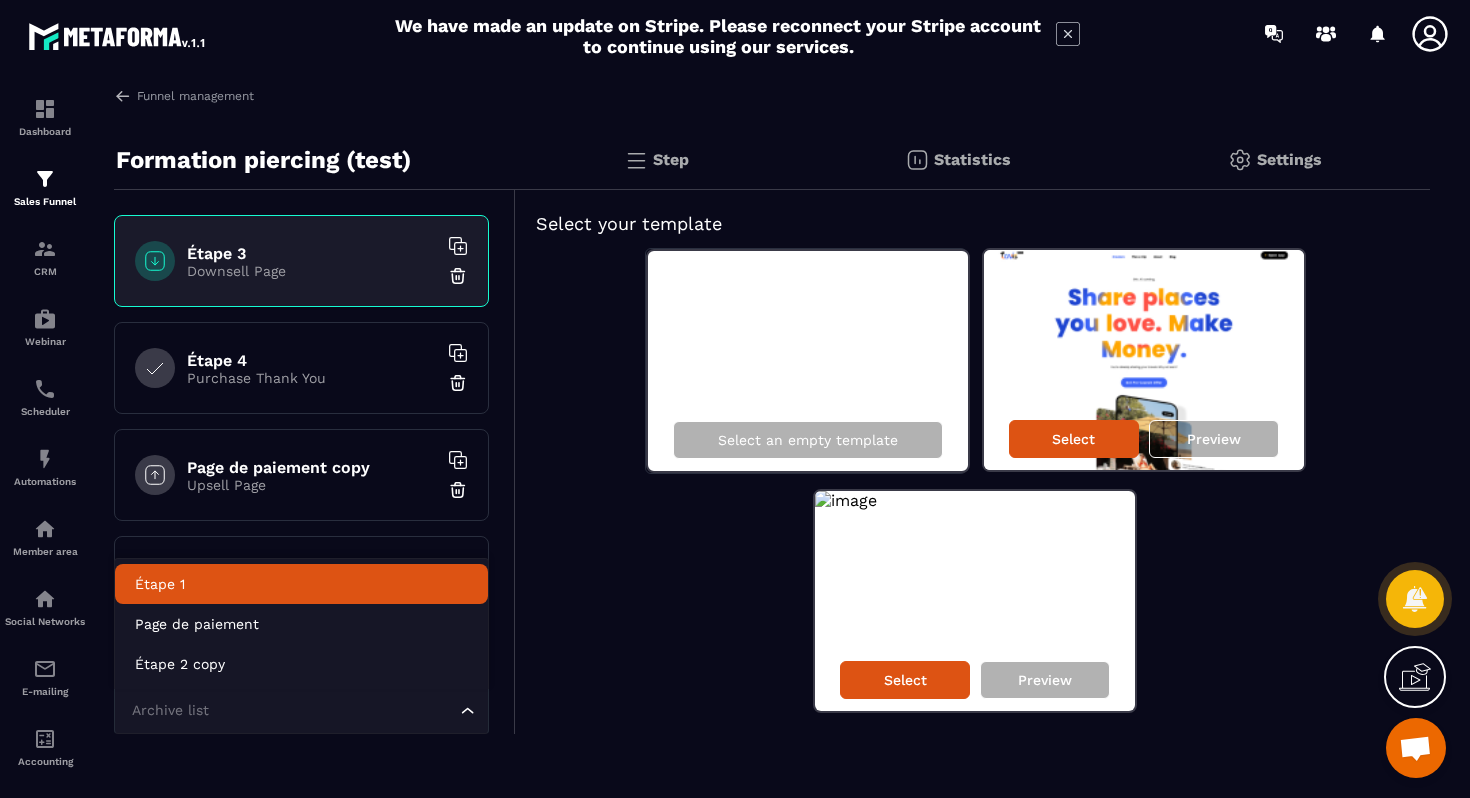 click on "Étape 1" 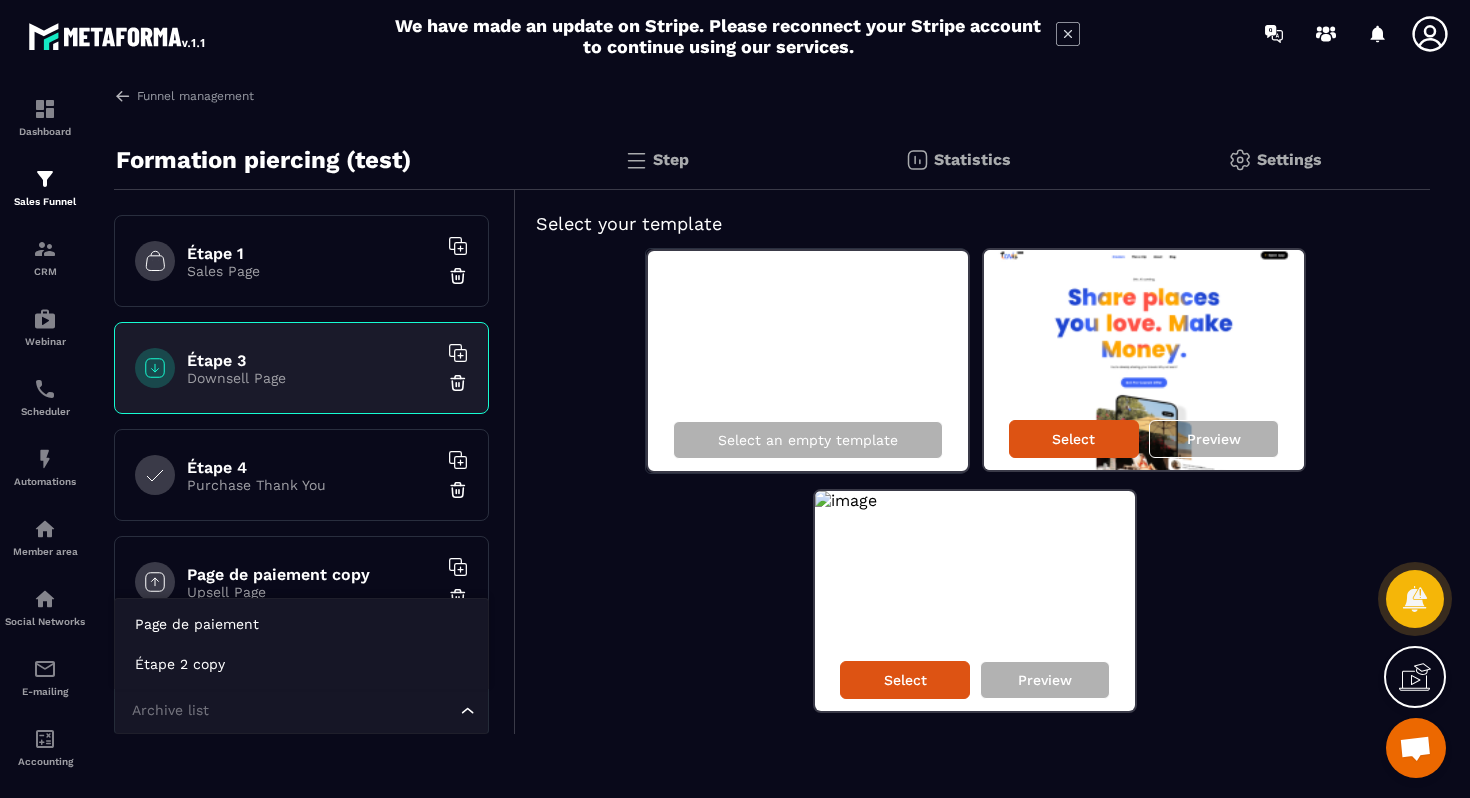 click on "Archive list" at bounding box center [291, 711] 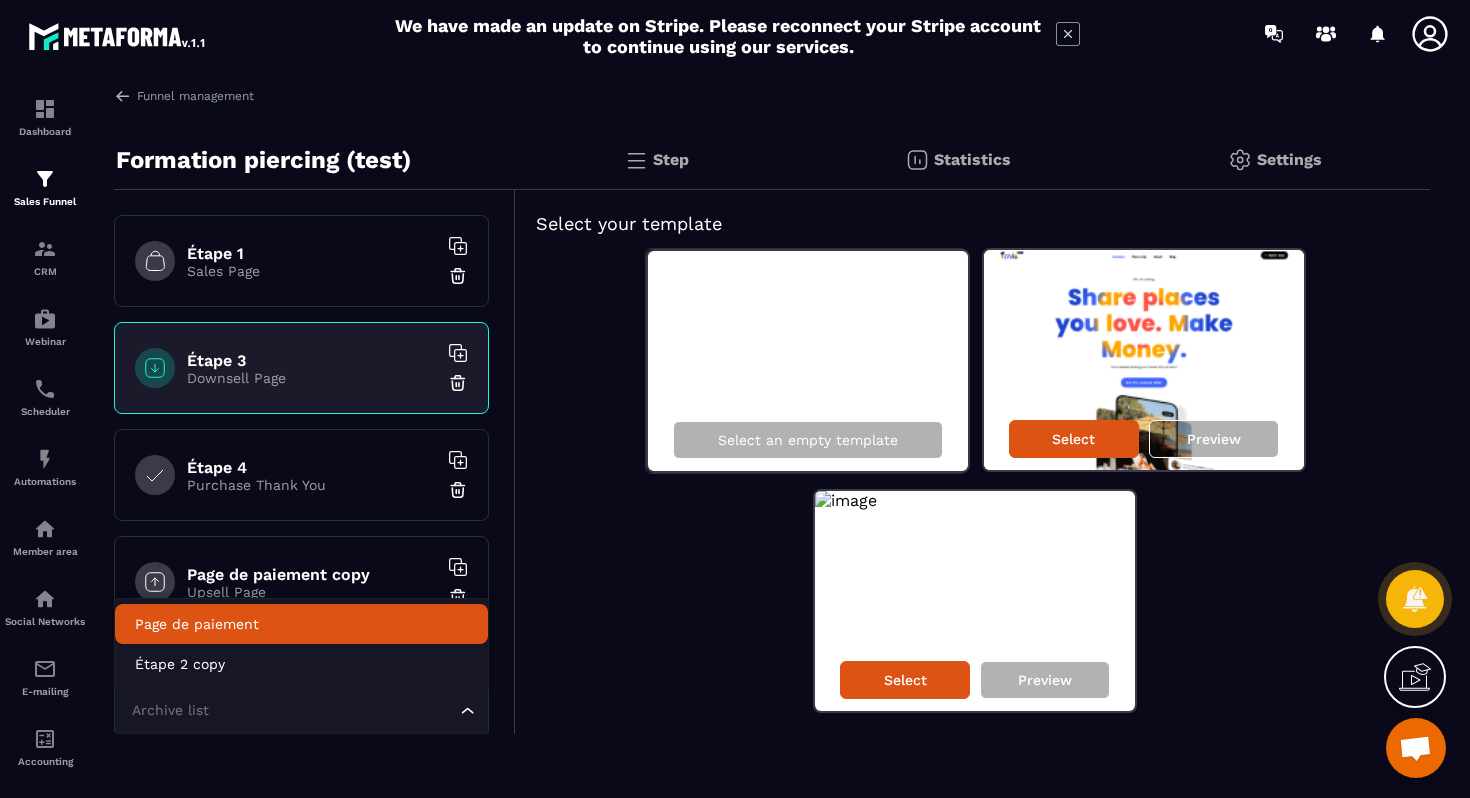 click on "Page de paiement" 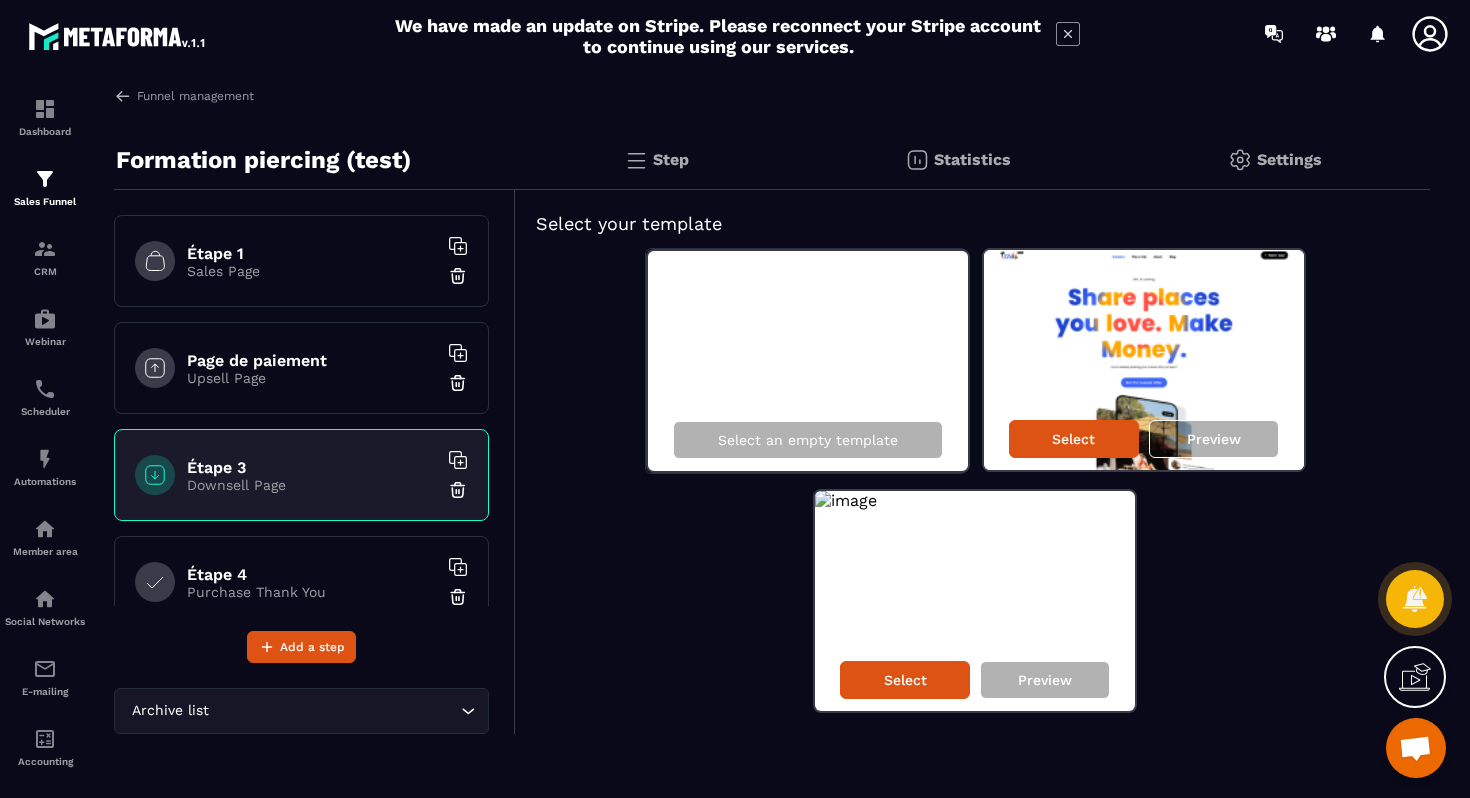 click on "Étape 1 Sales Page" at bounding box center [301, 261] 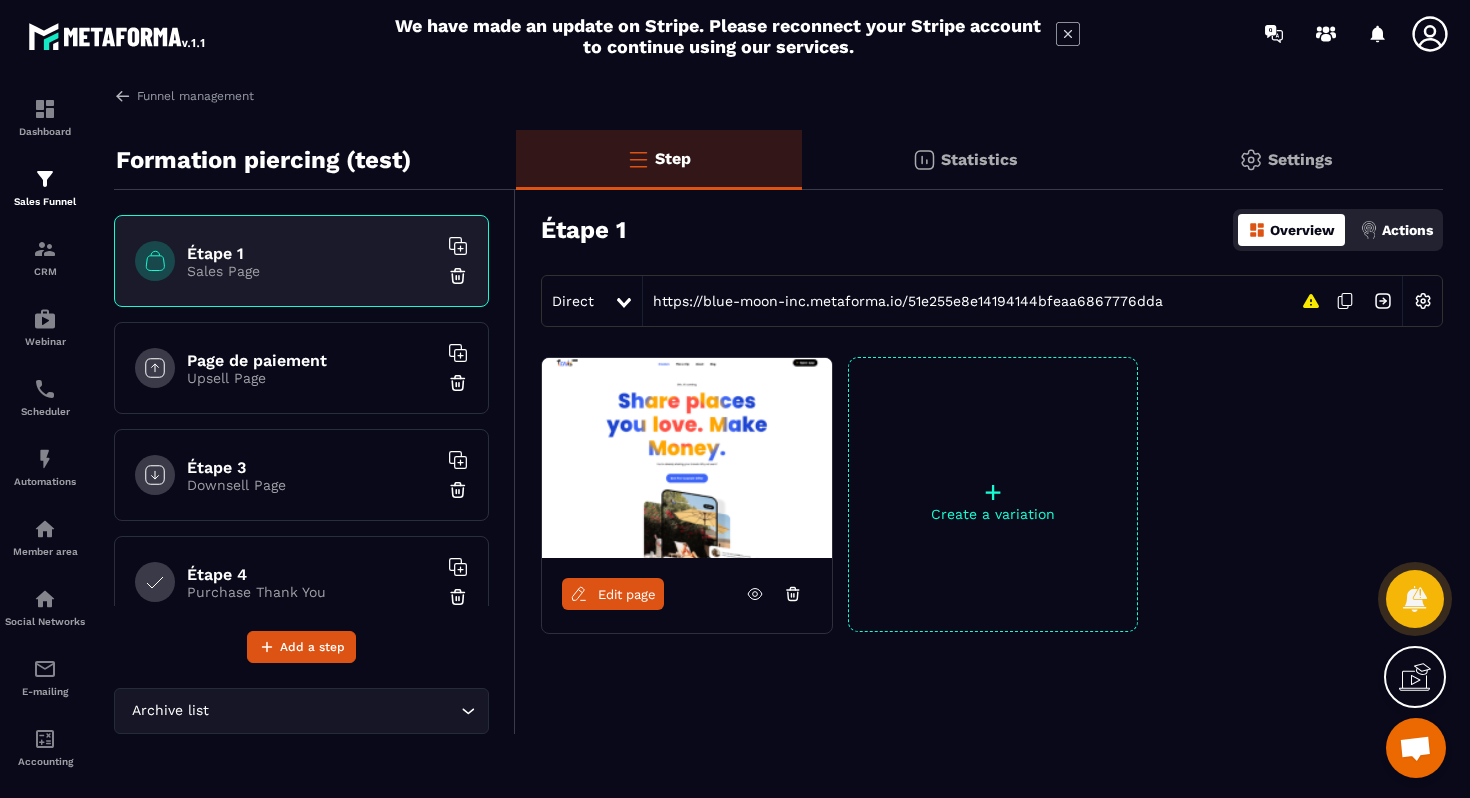 click on "Page de paiement Upsell Page" at bounding box center [301, 368] 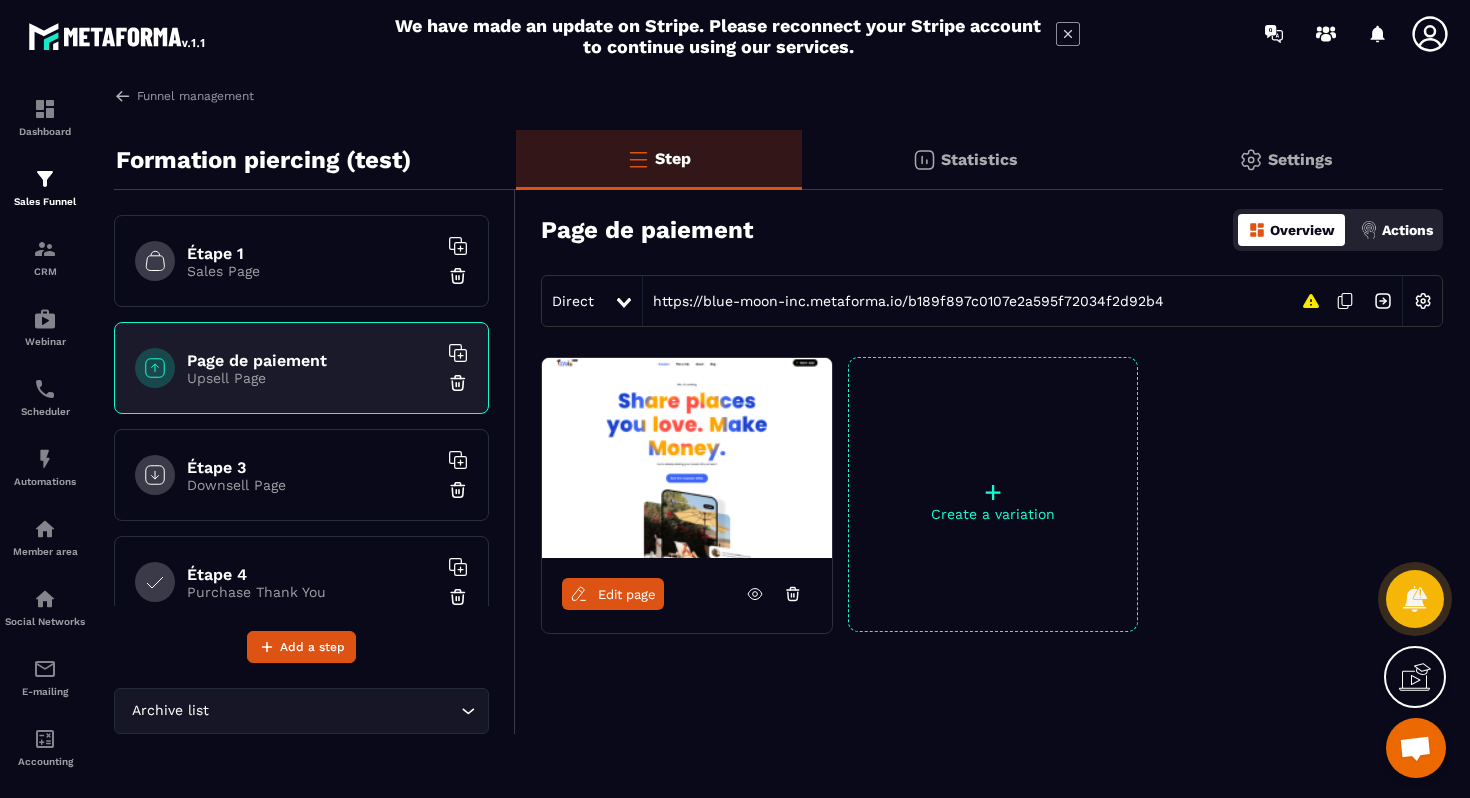 click on "Edit page" at bounding box center (627, 594) 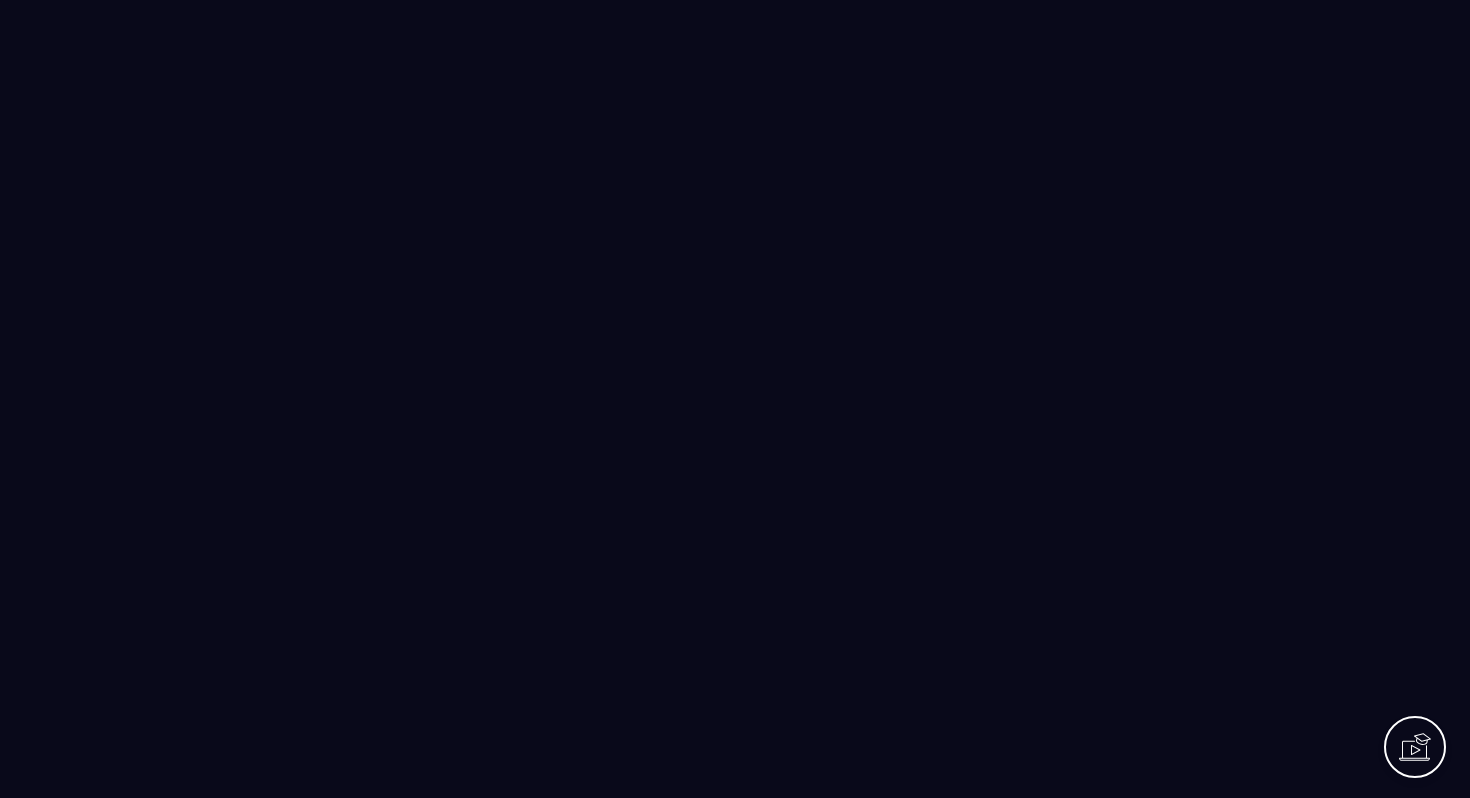 scroll, scrollTop: 0, scrollLeft: 0, axis: both 